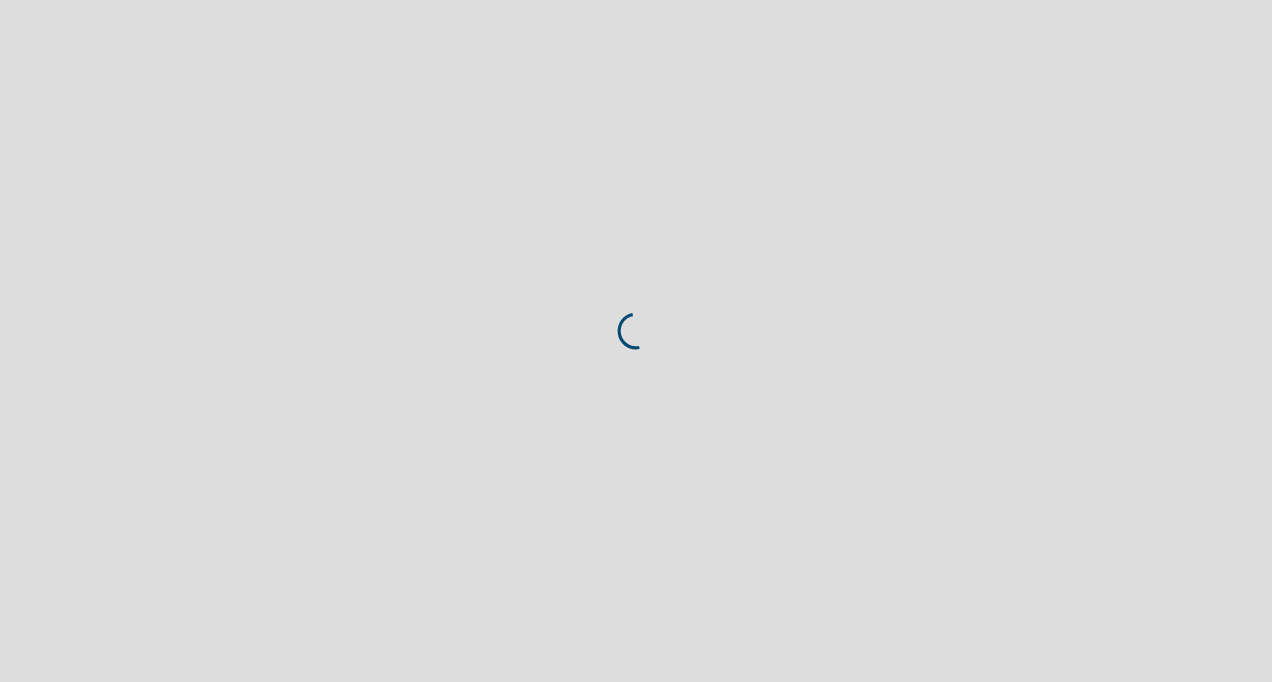 scroll, scrollTop: 0, scrollLeft: 0, axis: both 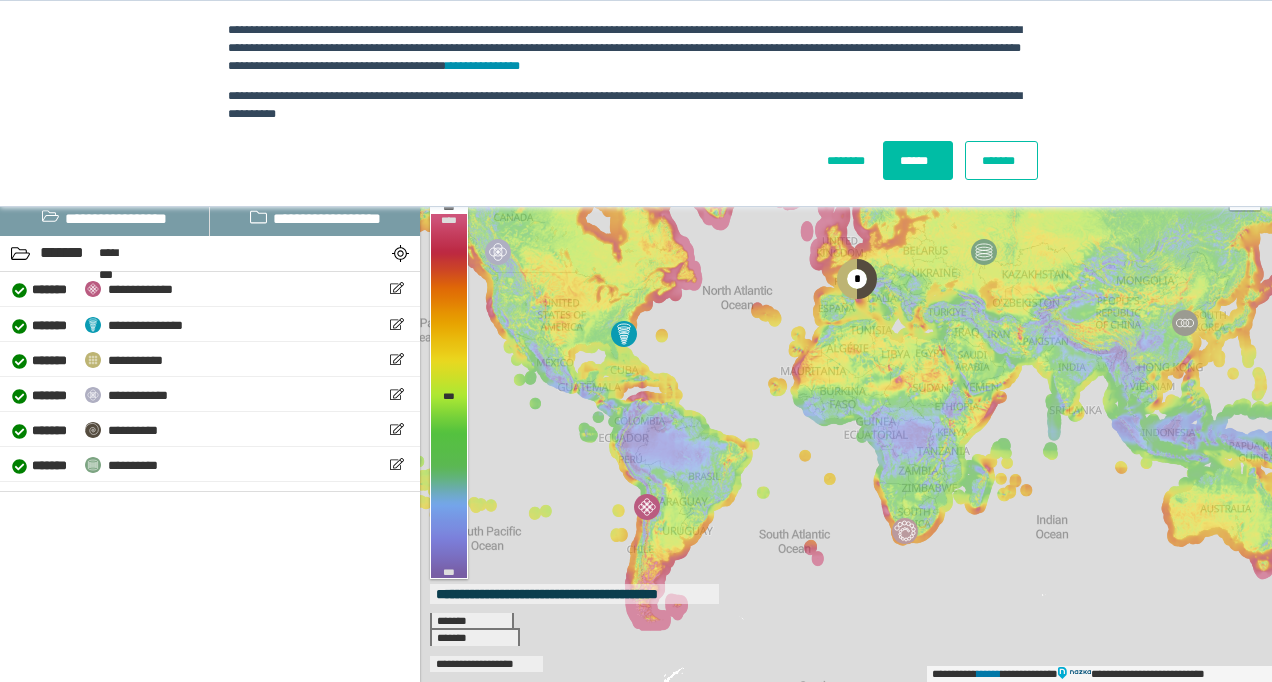 click on "******" at bounding box center [918, 160] 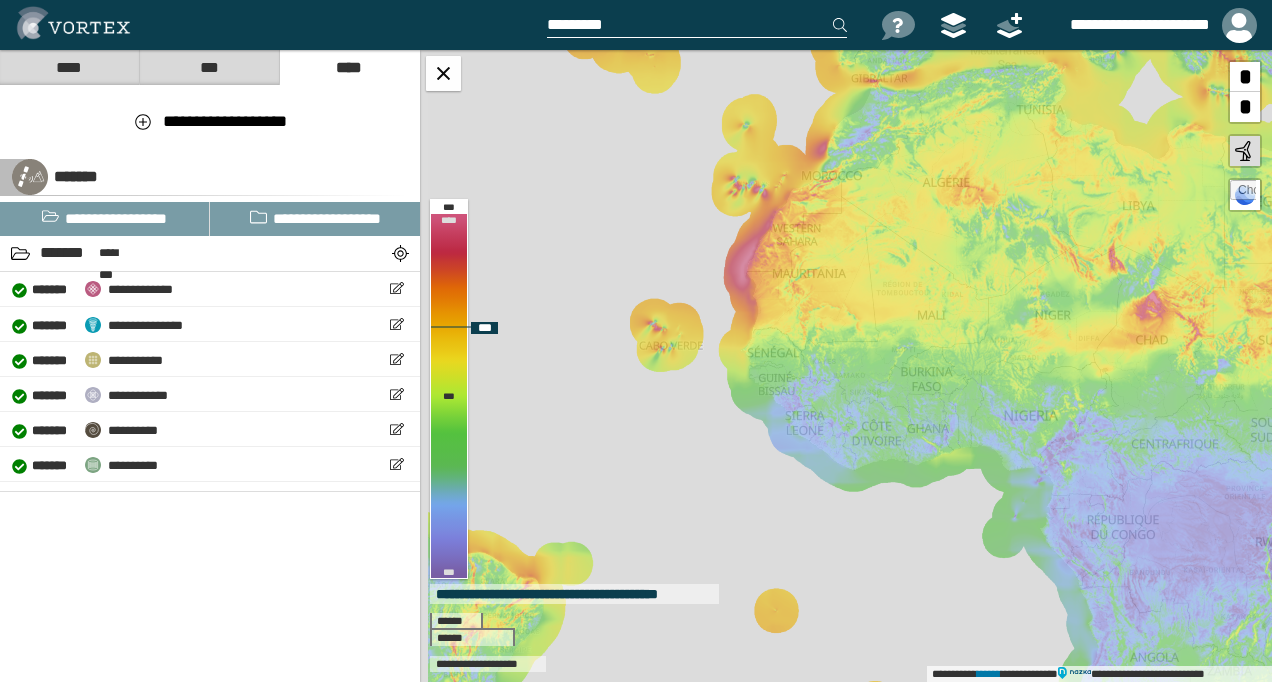 drag, startPoint x: 795, startPoint y: 412, endPoint x: 798, endPoint y: 328, distance: 84.05355 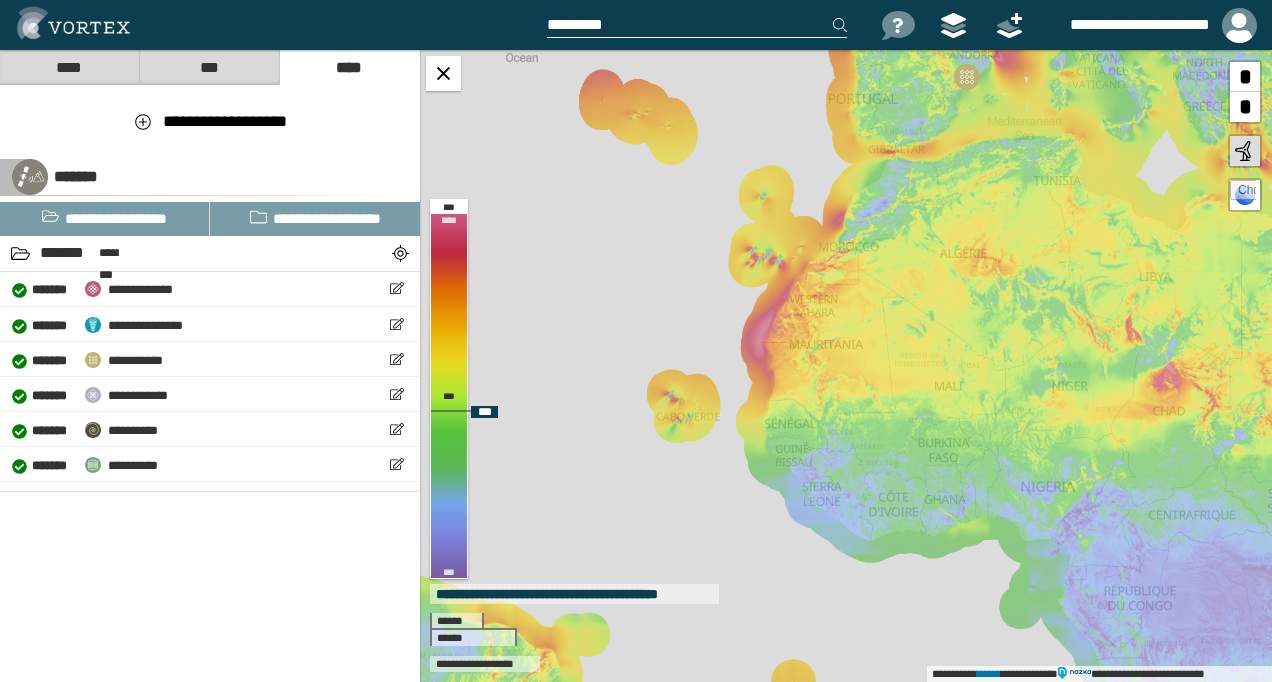 drag, startPoint x: 886, startPoint y: 305, endPoint x: 858, endPoint y: 418, distance: 116.41735 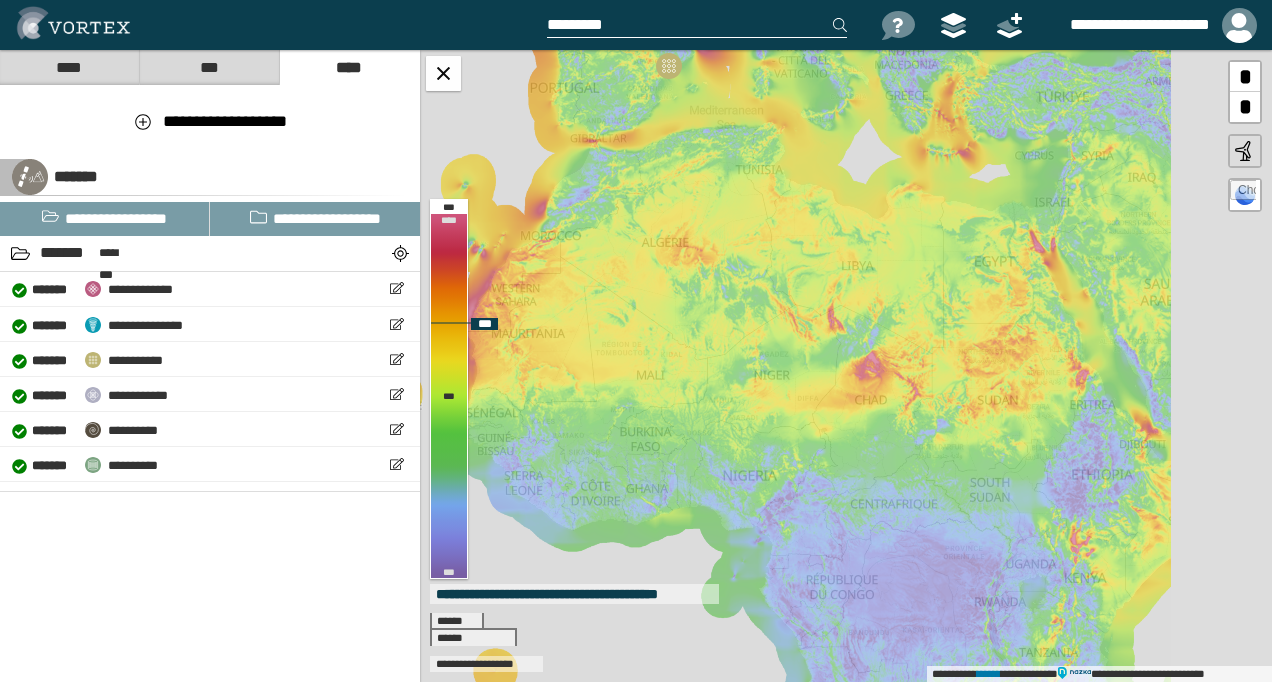 drag, startPoint x: 1178, startPoint y: 384, endPoint x: 874, endPoint y: 373, distance: 304.19894 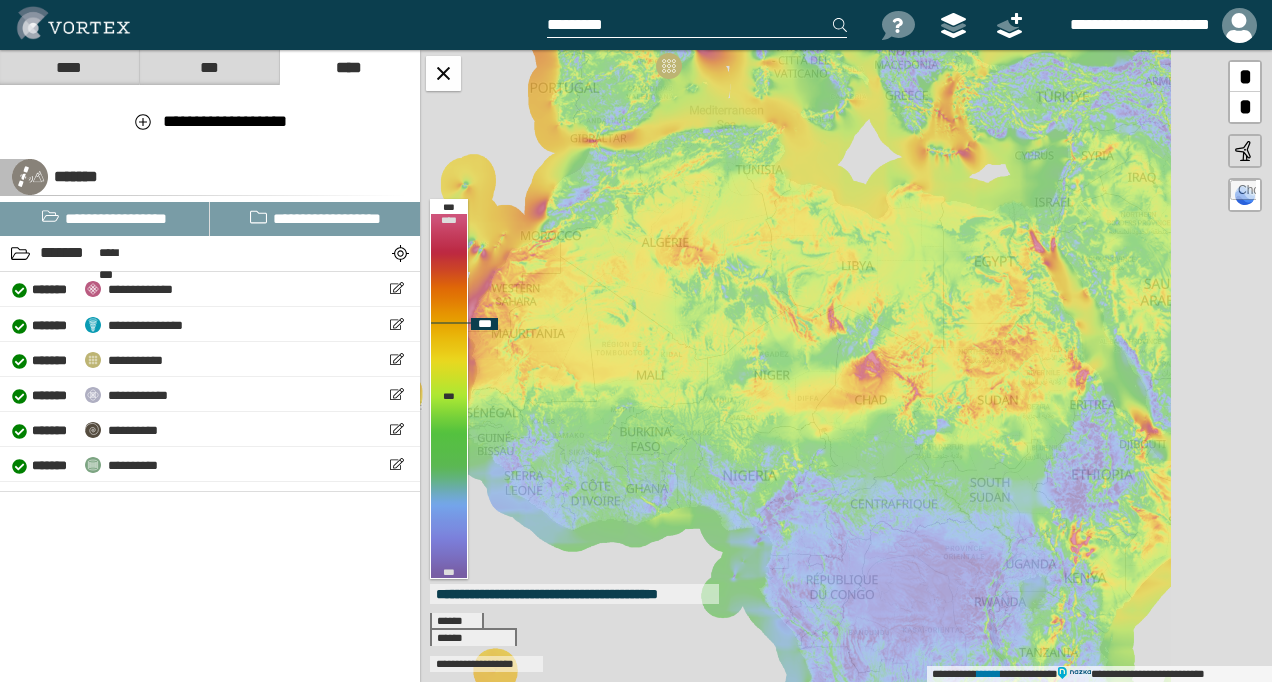 click on "**********" at bounding box center [846, 366] 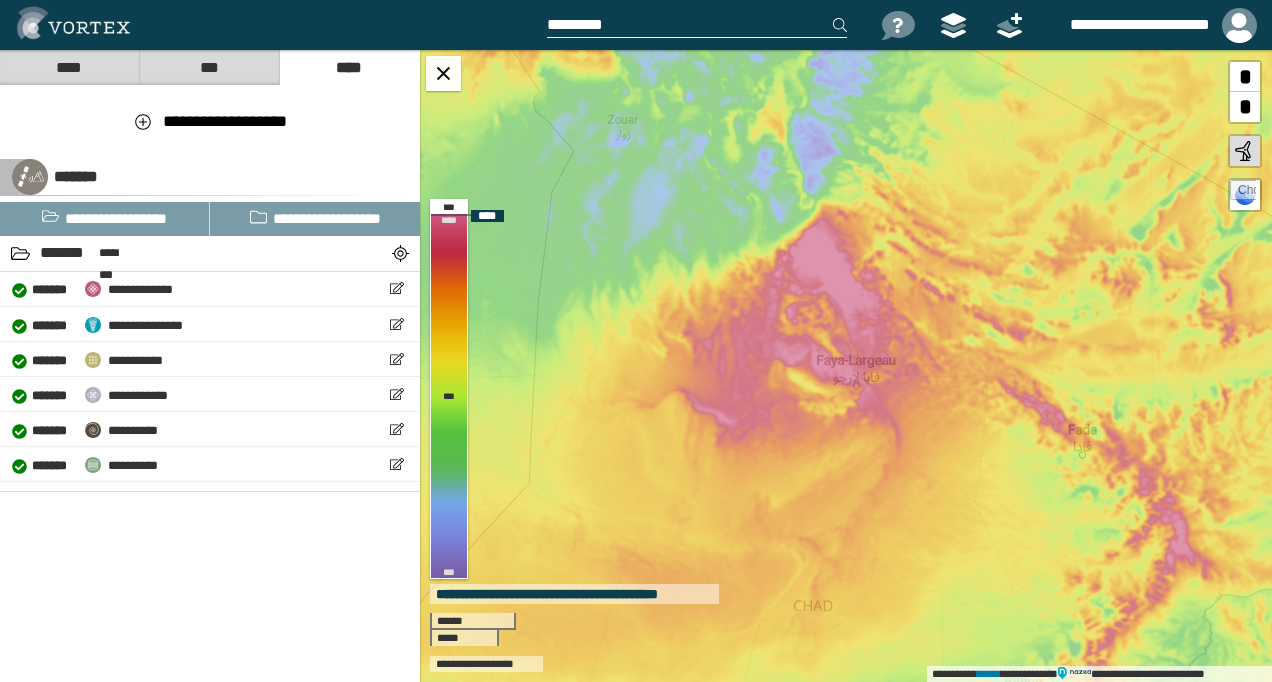 click on "**********" at bounding box center [846, 366] 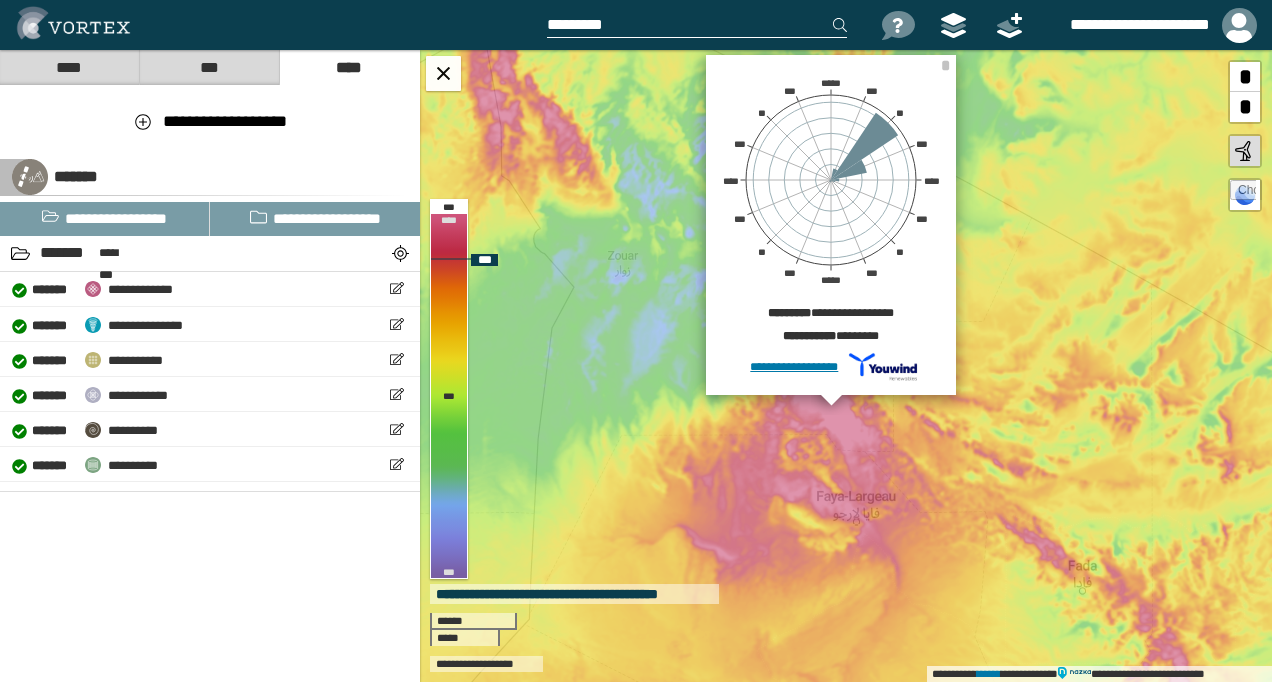 click on "[FIRST] [LAST] [PHONE] [SSN] [CREDIT_CARD] [ADDRESS] [CITY] [STATE] [ZIP] [EMAIL]" at bounding box center (846, 366) 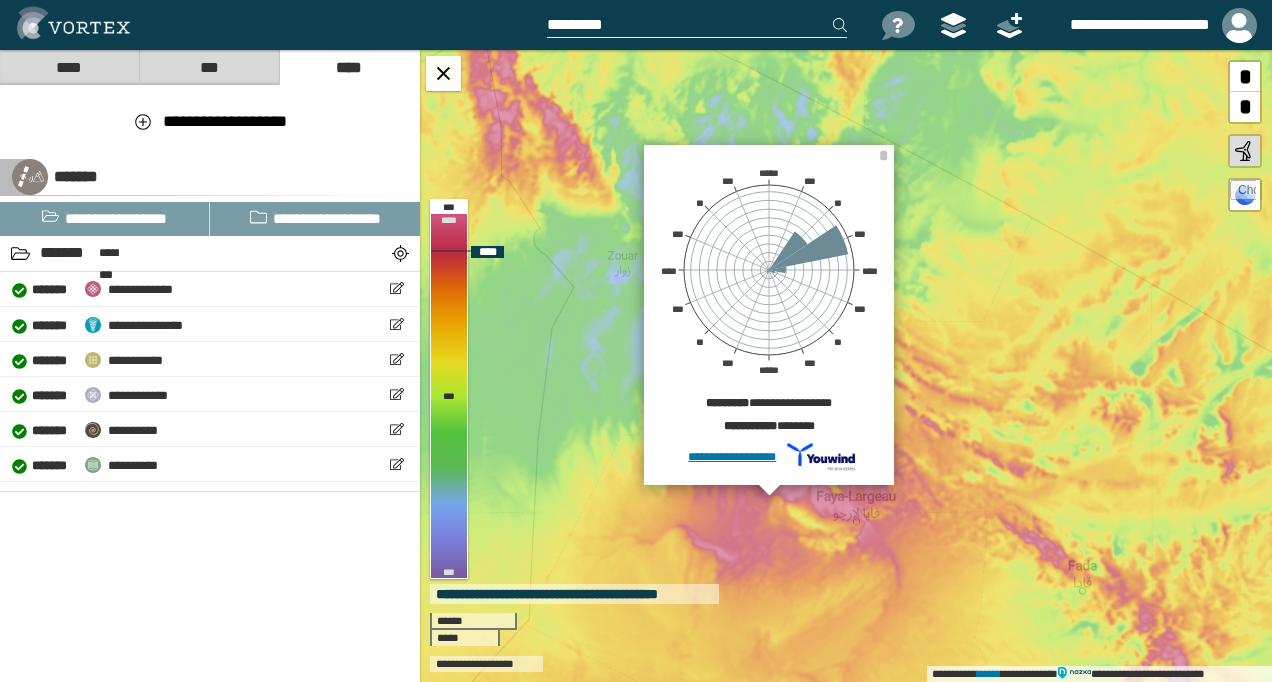 click on "**********" at bounding box center [846, 366] 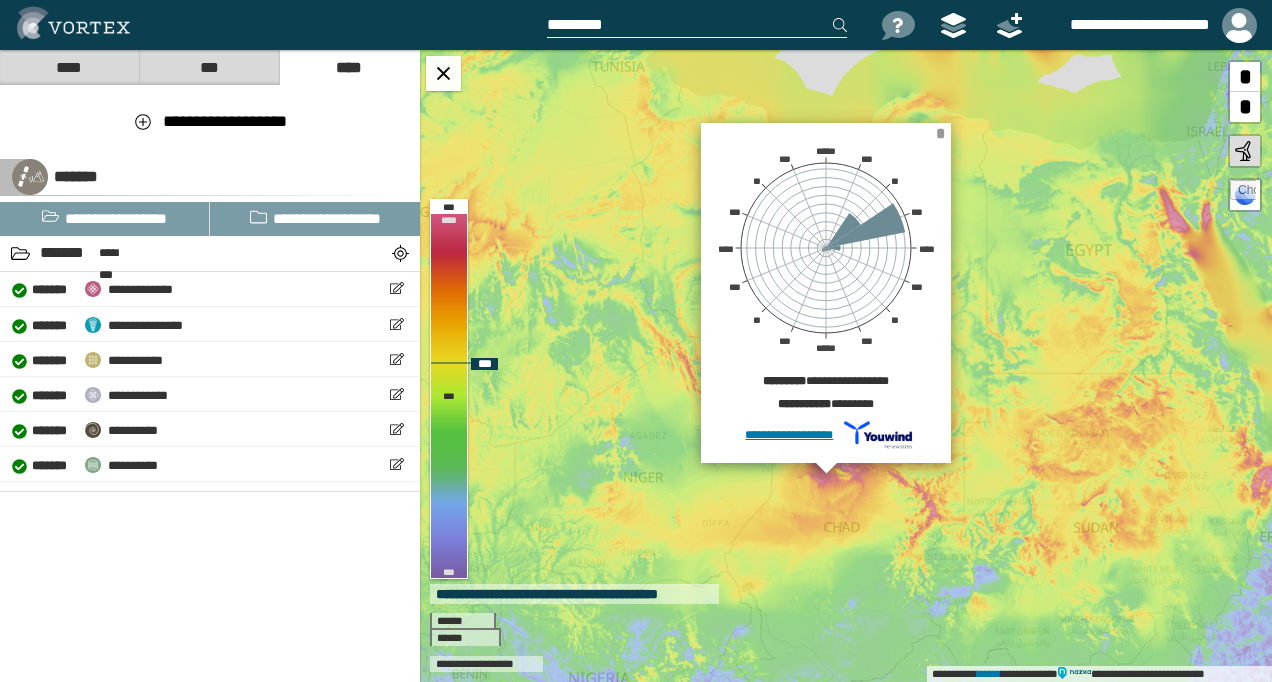 click on "*" at bounding box center [940, 133] 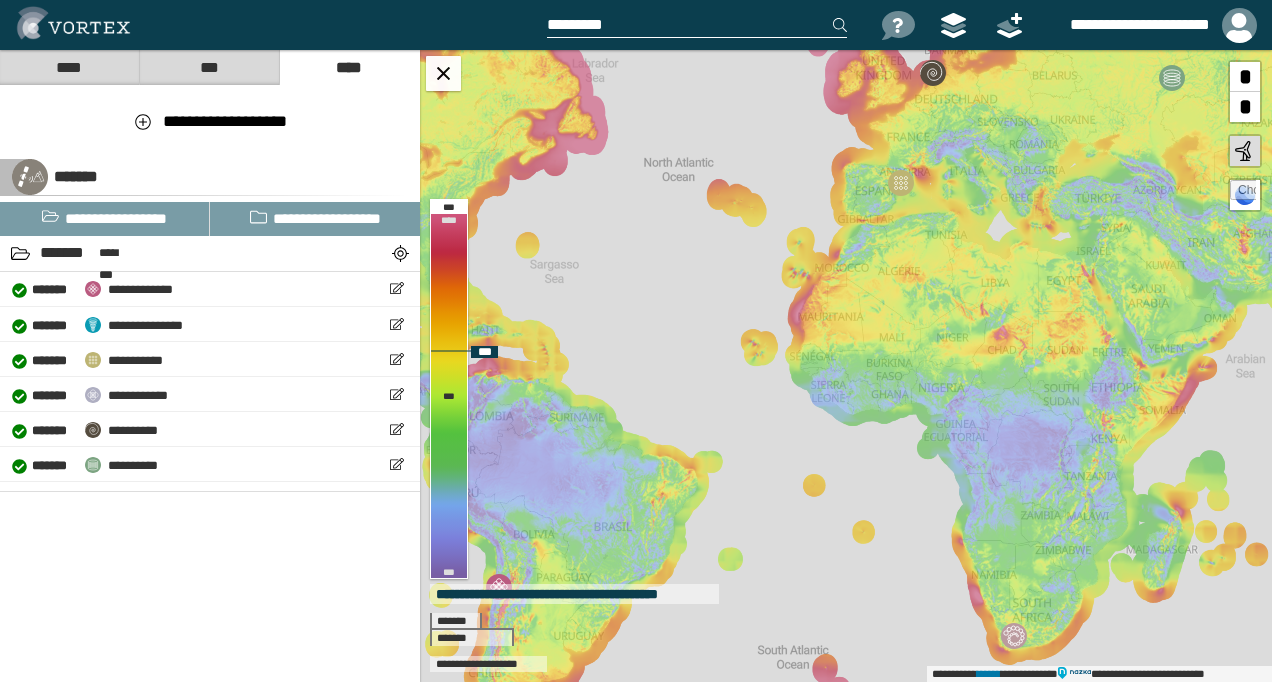 drag, startPoint x: 662, startPoint y: 338, endPoint x: 816, endPoint y: 318, distance: 155.29327 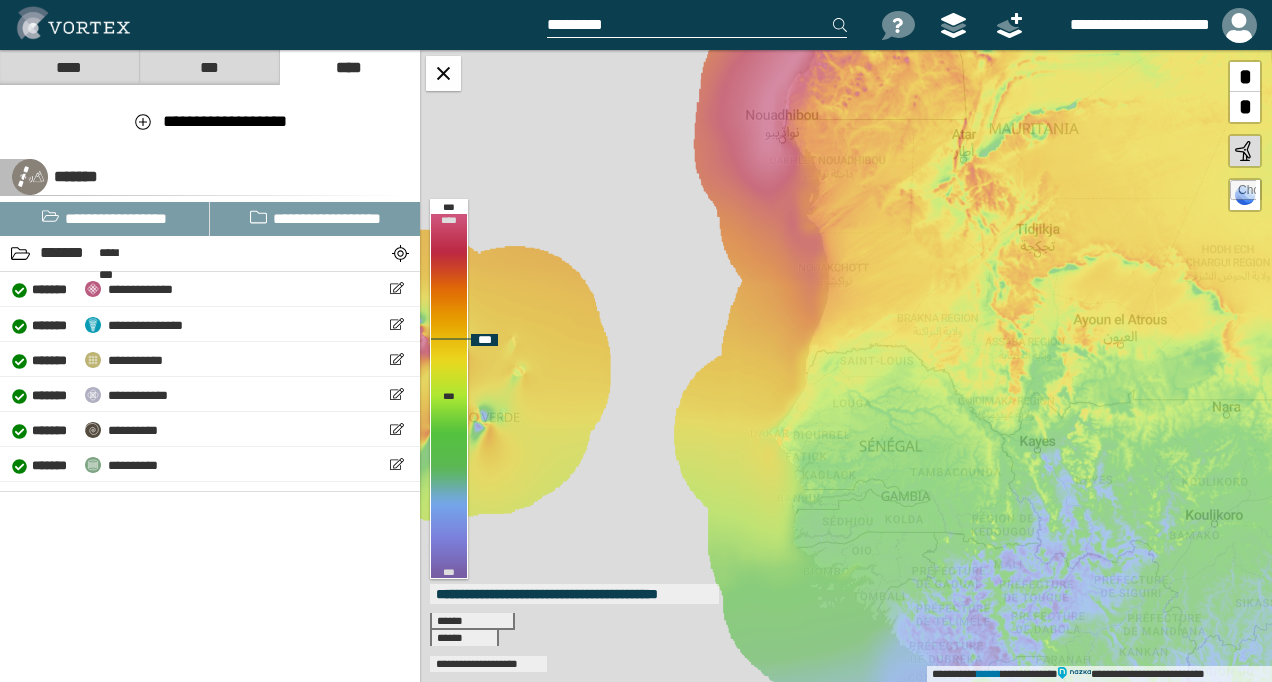 click on "**********" at bounding box center (846, 366) 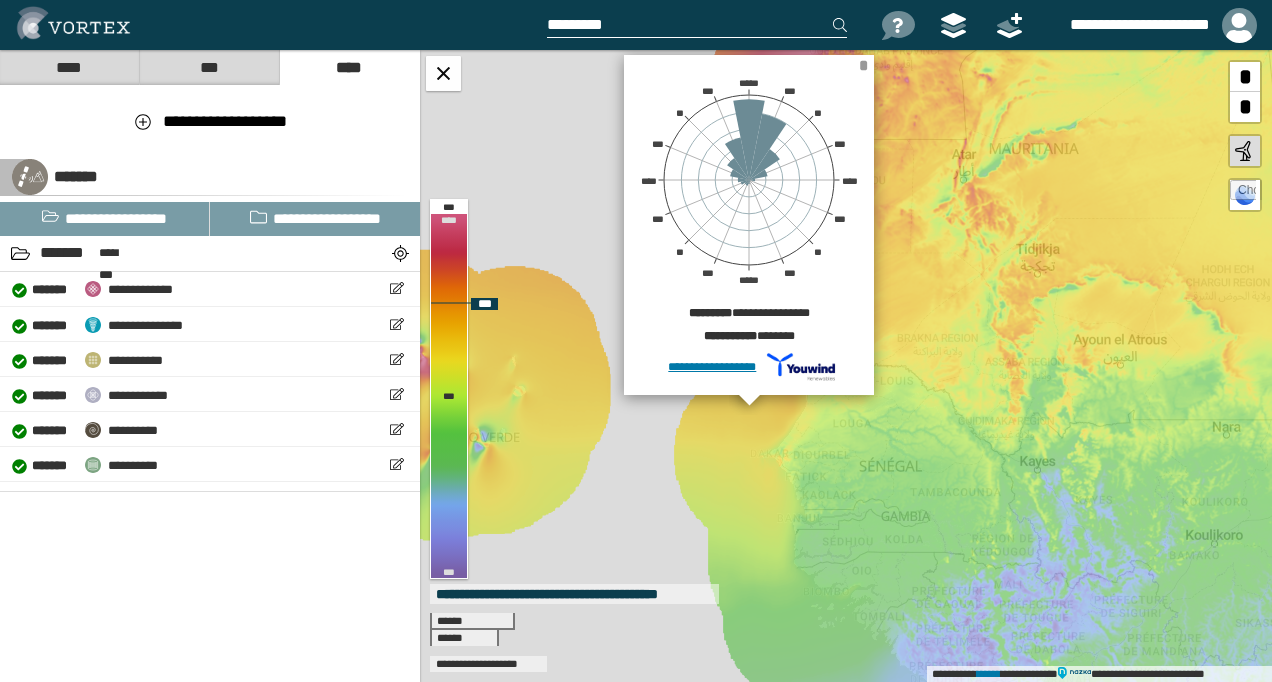click on "*" at bounding box center [863, 65] 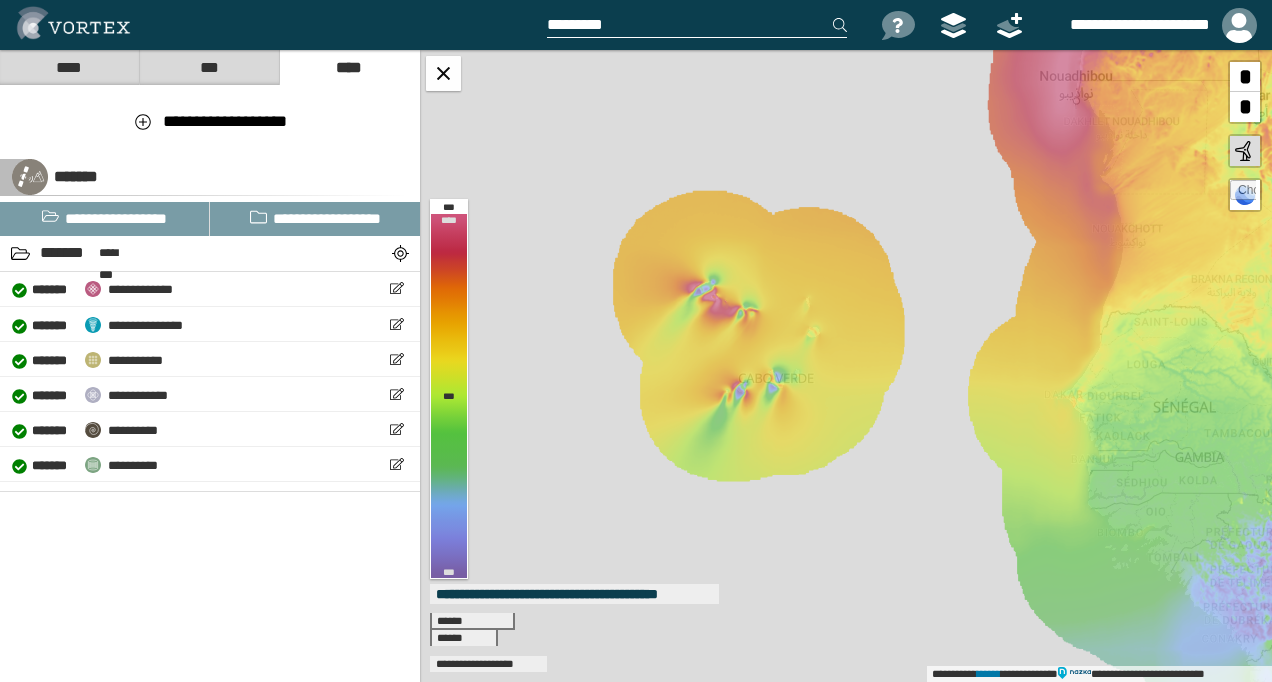 drag, startPoint x: 672, startPoint y: 423, endPoint x: 993, endPoint y: 364, distance: 326.37708 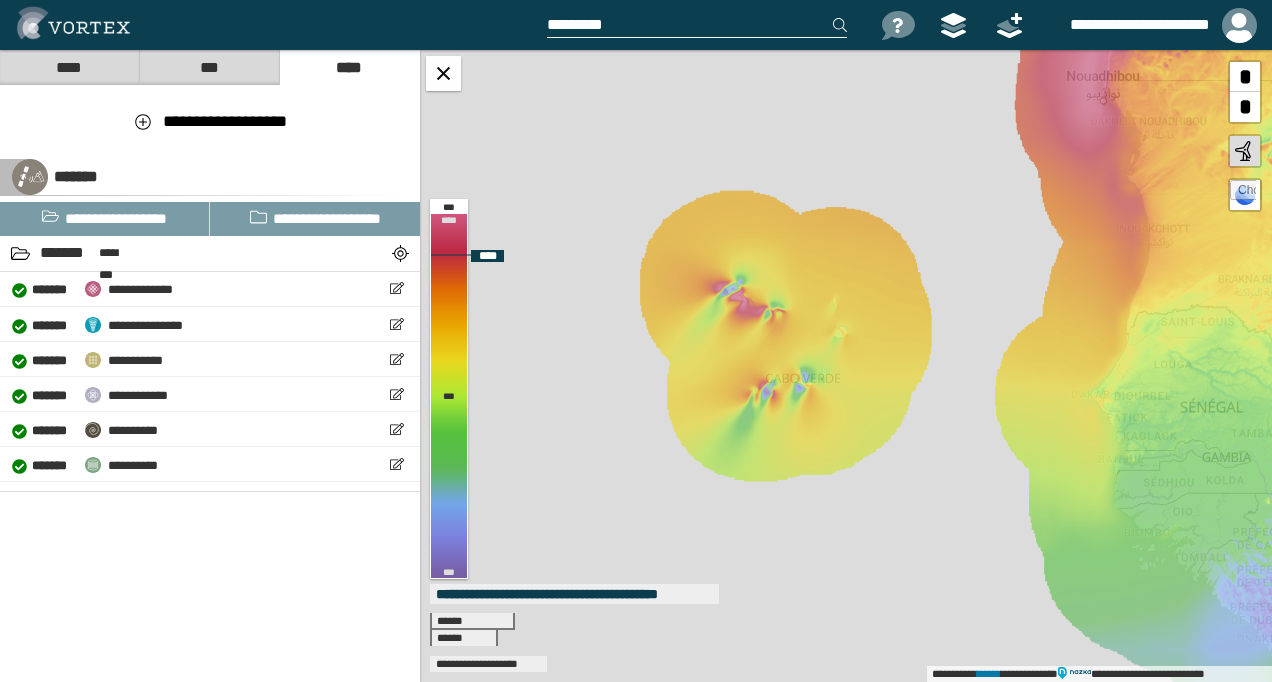 click on "**********" at bounding box center (846, 366) 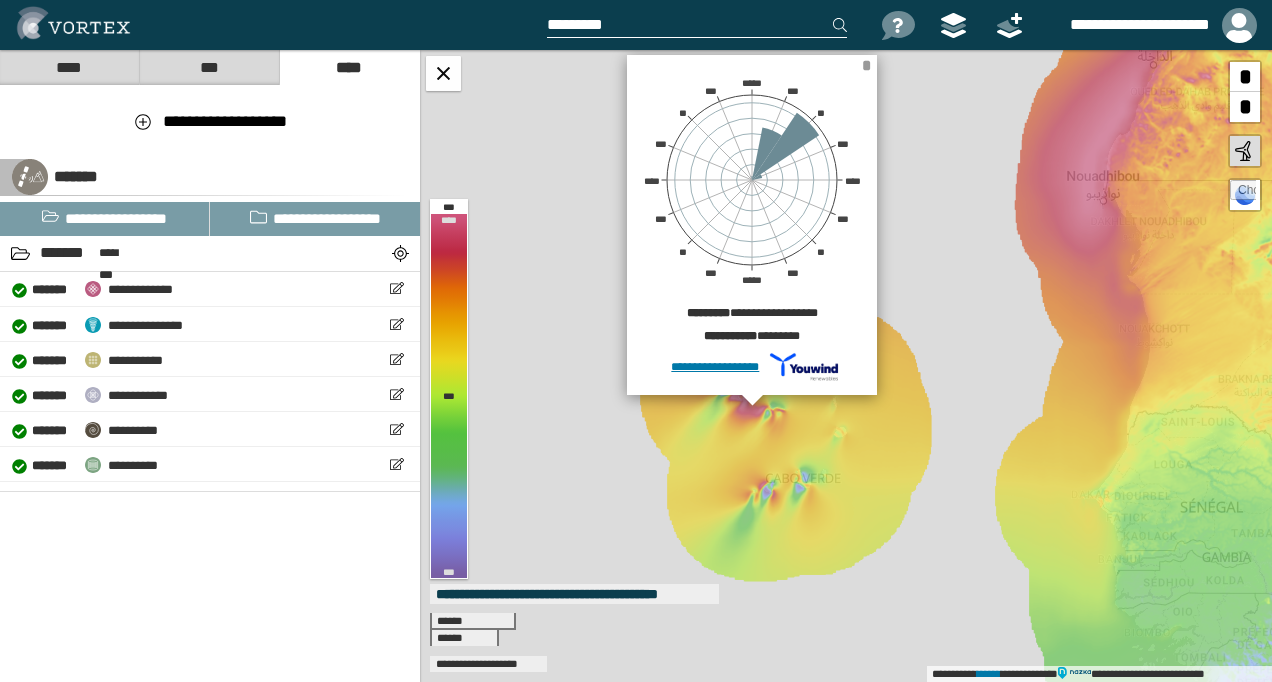 click on "*" at bounding box center (866, 65) 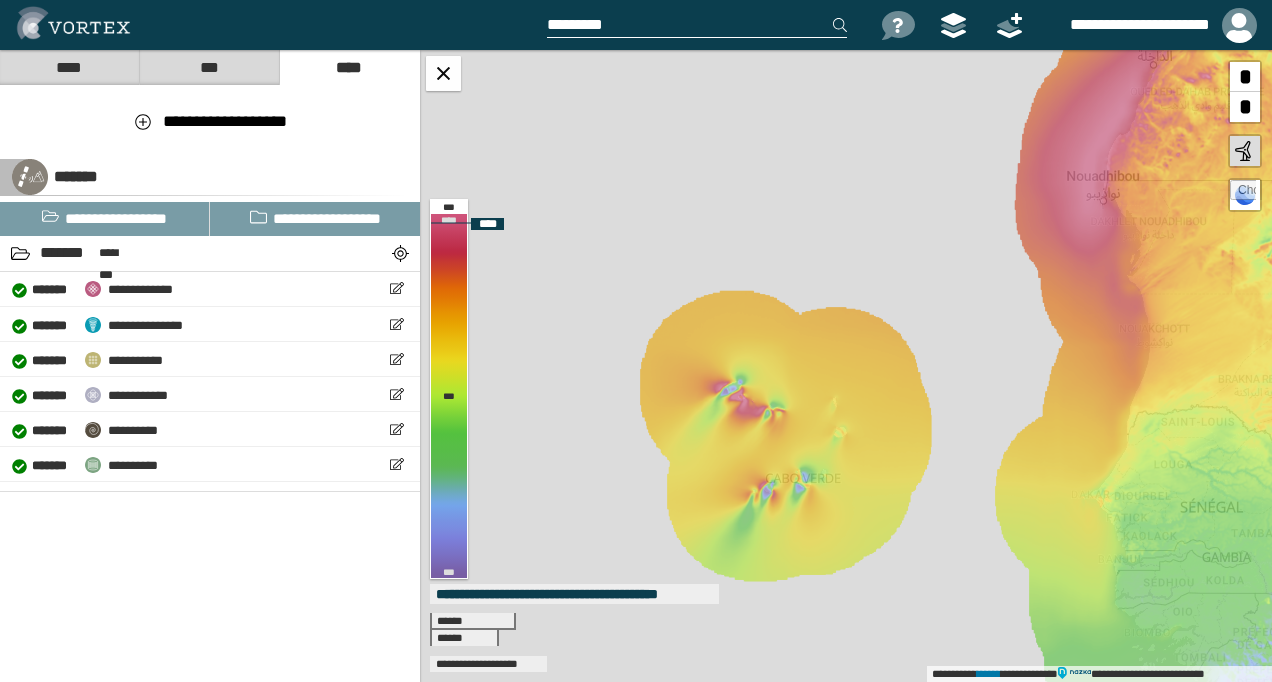 click on "**********" at bounding box center [846, 366] 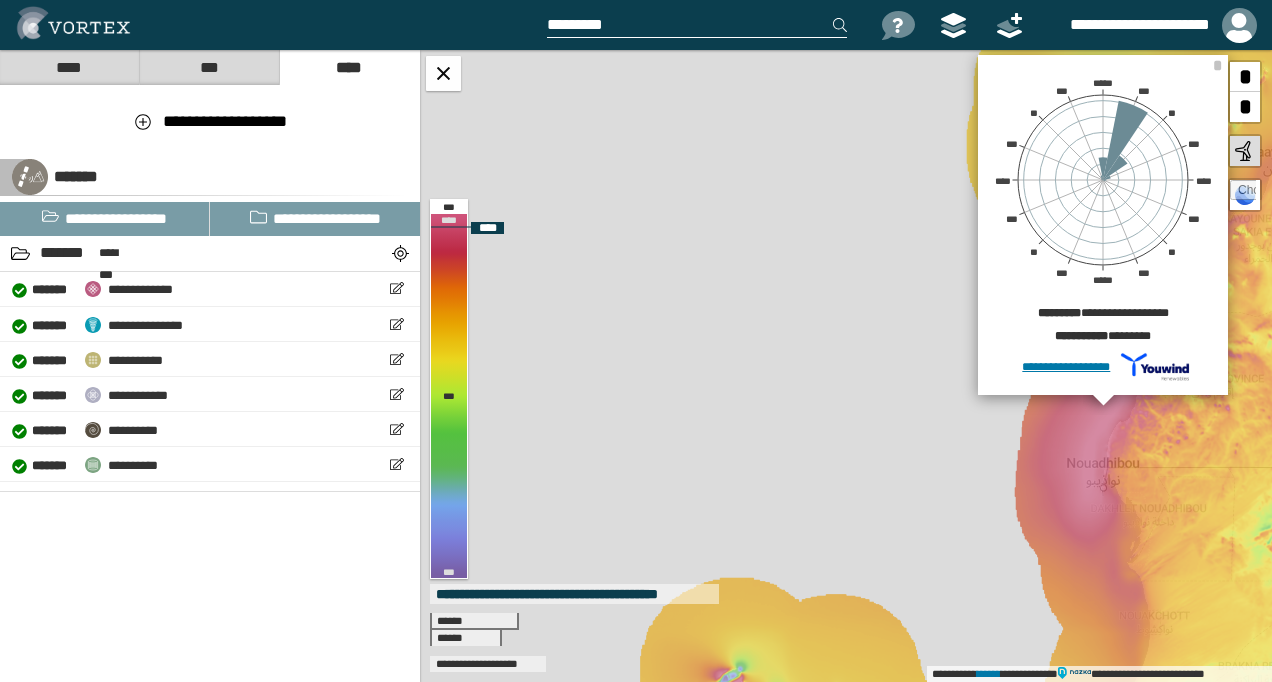 click on "[FIRST] [LAST] [PHONE] [SSN] [CREDIT_CARD] [ADDRESS] [CITY] [STATE] [ZIP] [EMAIL]" at bounding box center [846, 366] 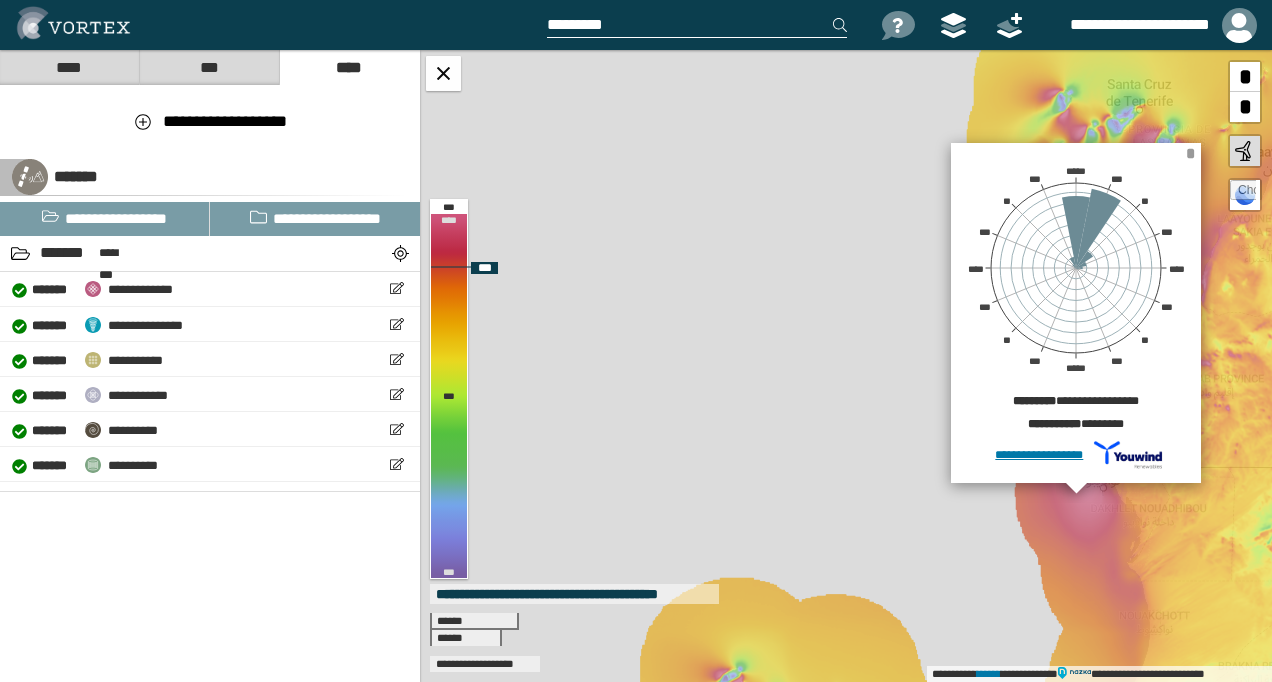 click on "*" at bounding box center [1190, 153] 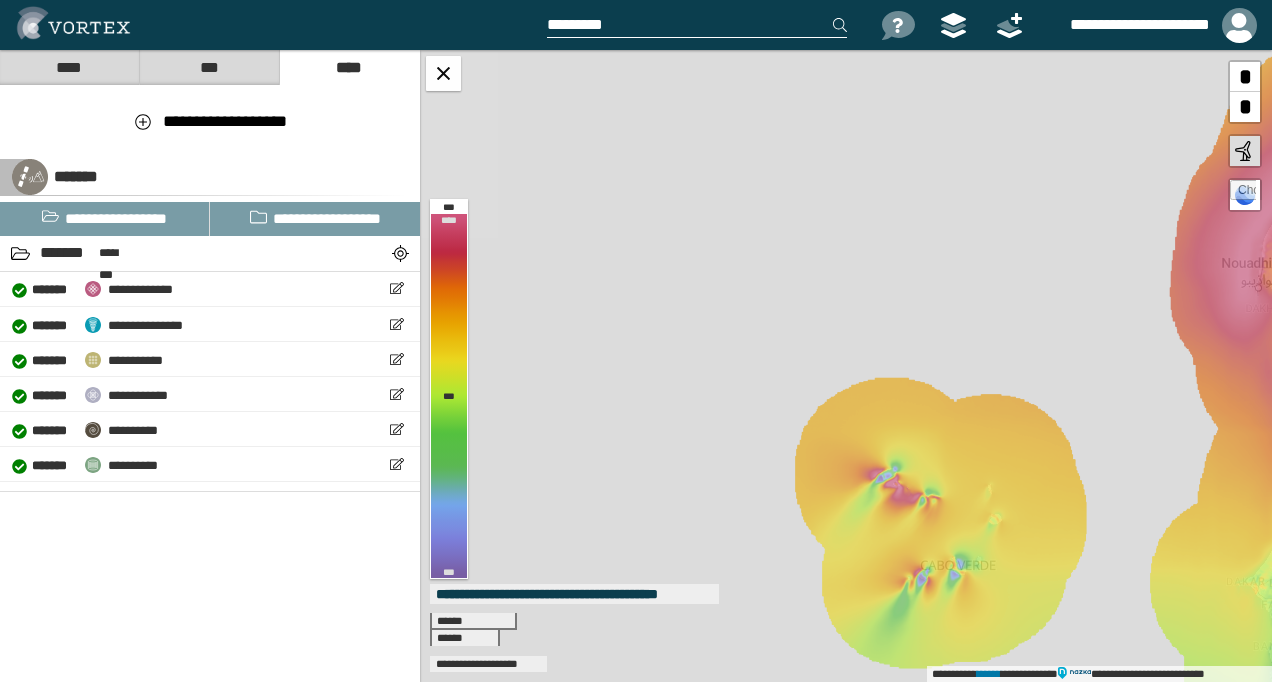 drag, startPoint x: 812, startPoint y: 486, endPoint x: 957, endPoint y: 308, distance: 229.58441 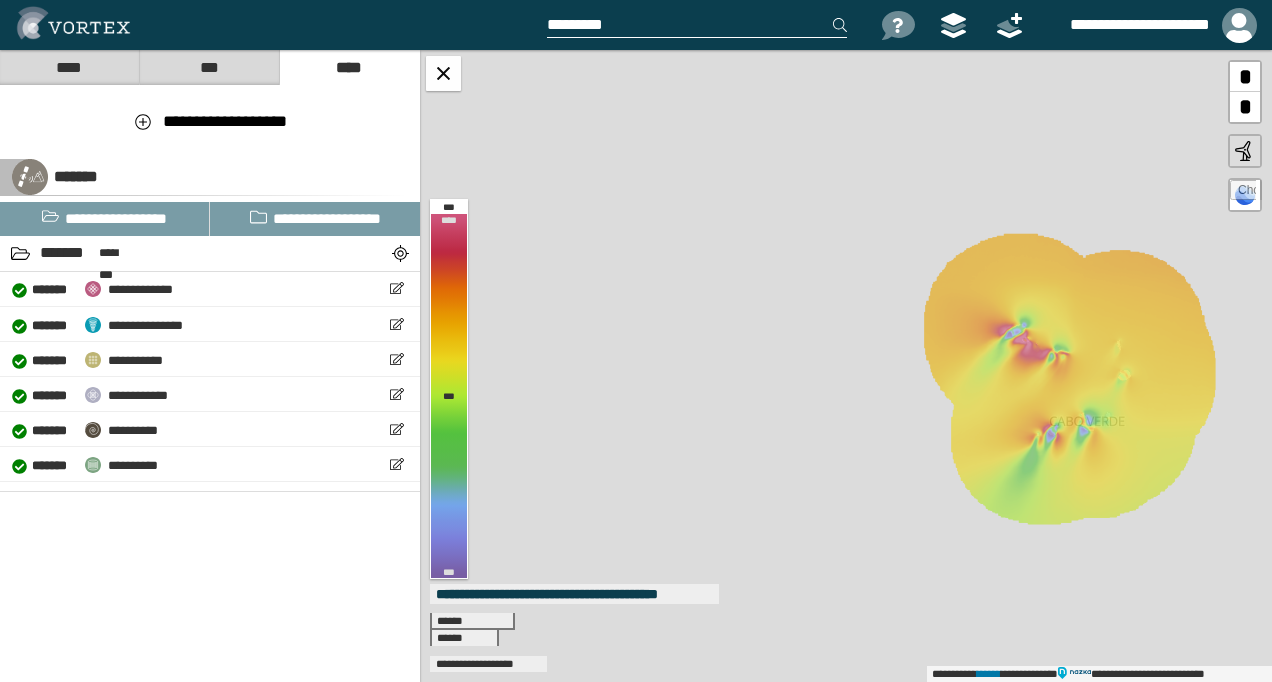 drag, startPoint x: 675, startPoint y: 452, endPoint x: 502, endPoint y: 319, distance: 218.21548 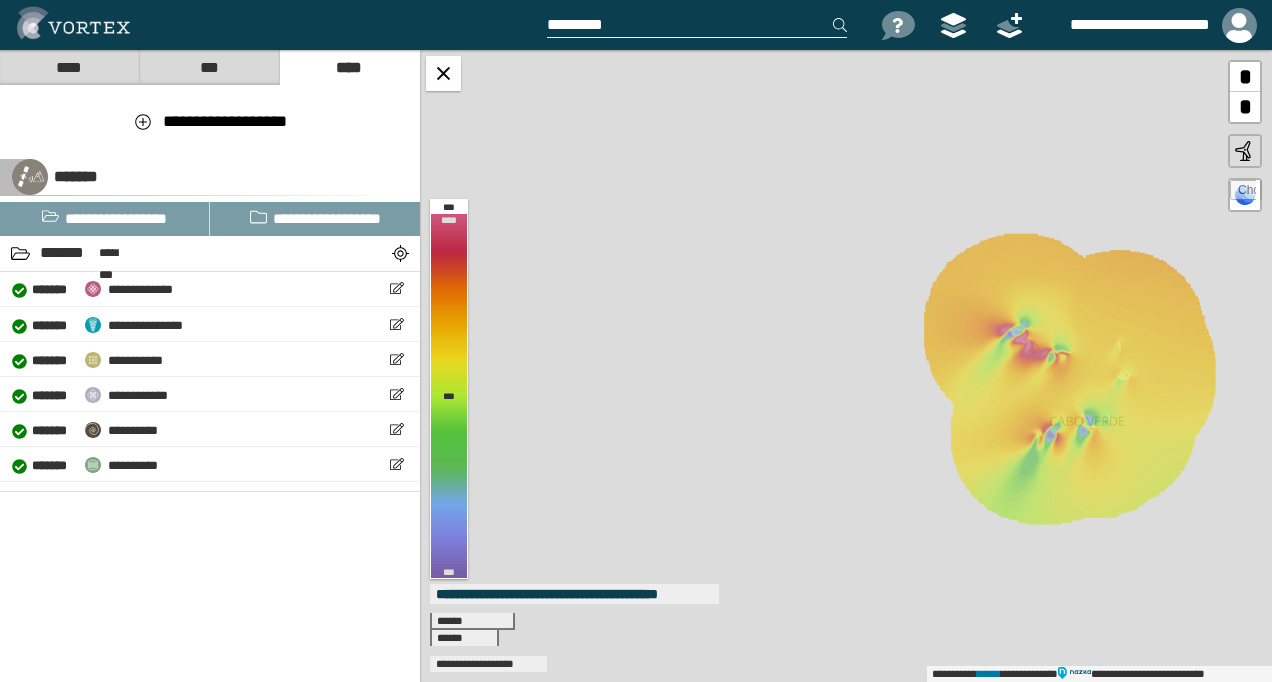 click on "**********" at bounding box center [846, 366] 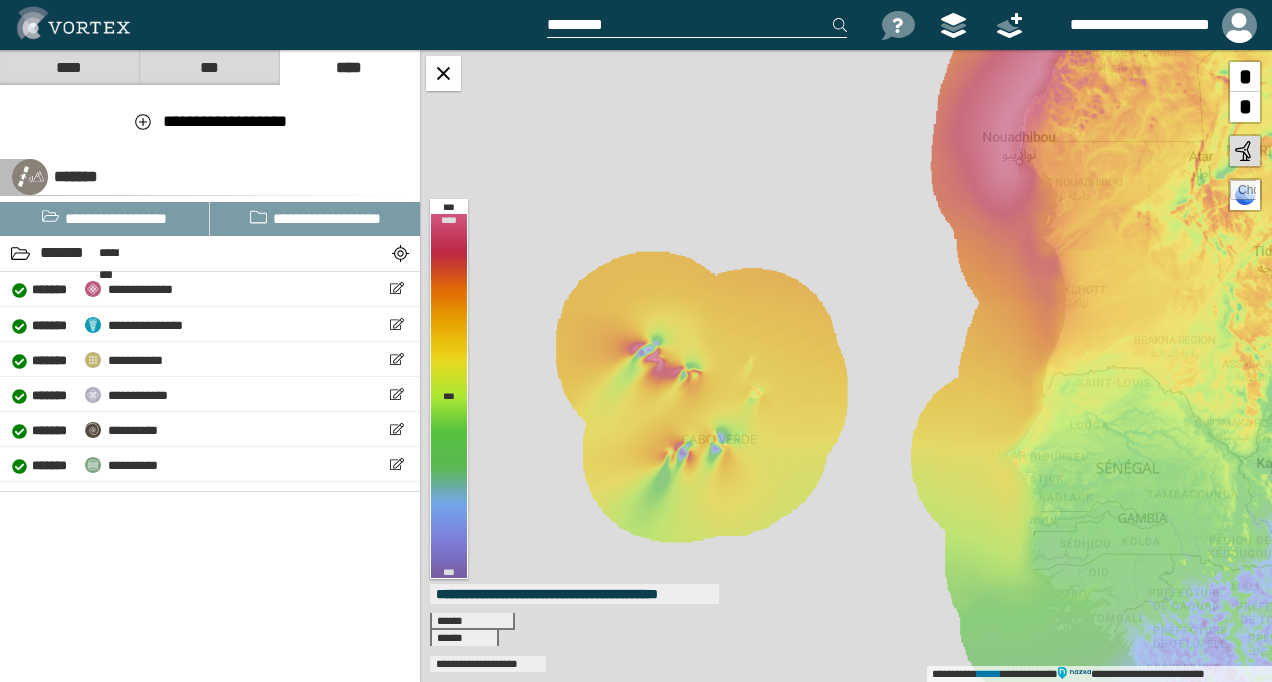 drag, startPoint x: 994, startPoint y: 373, endPoint x: 704, endPoint y: 378, distance: 290.0431 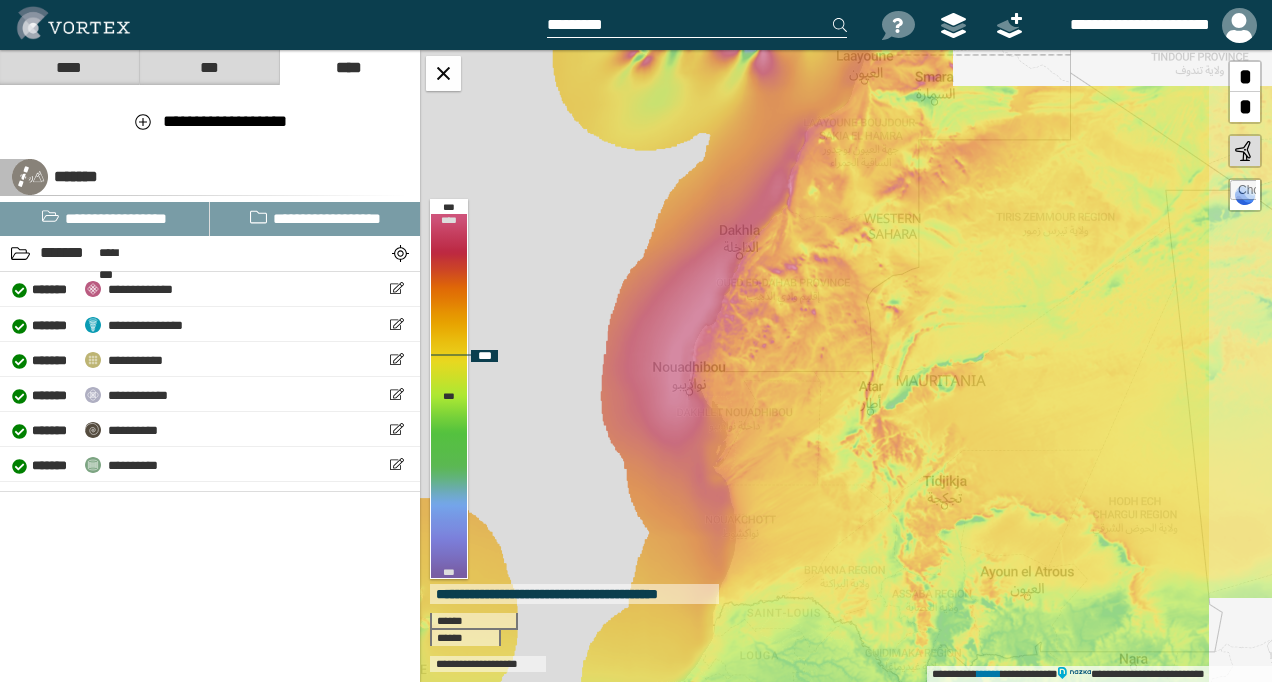 drag, startPoint x: 992, startPoint y: 374, endPoint x: 971, endPoint y: 558, distance: 185.19449 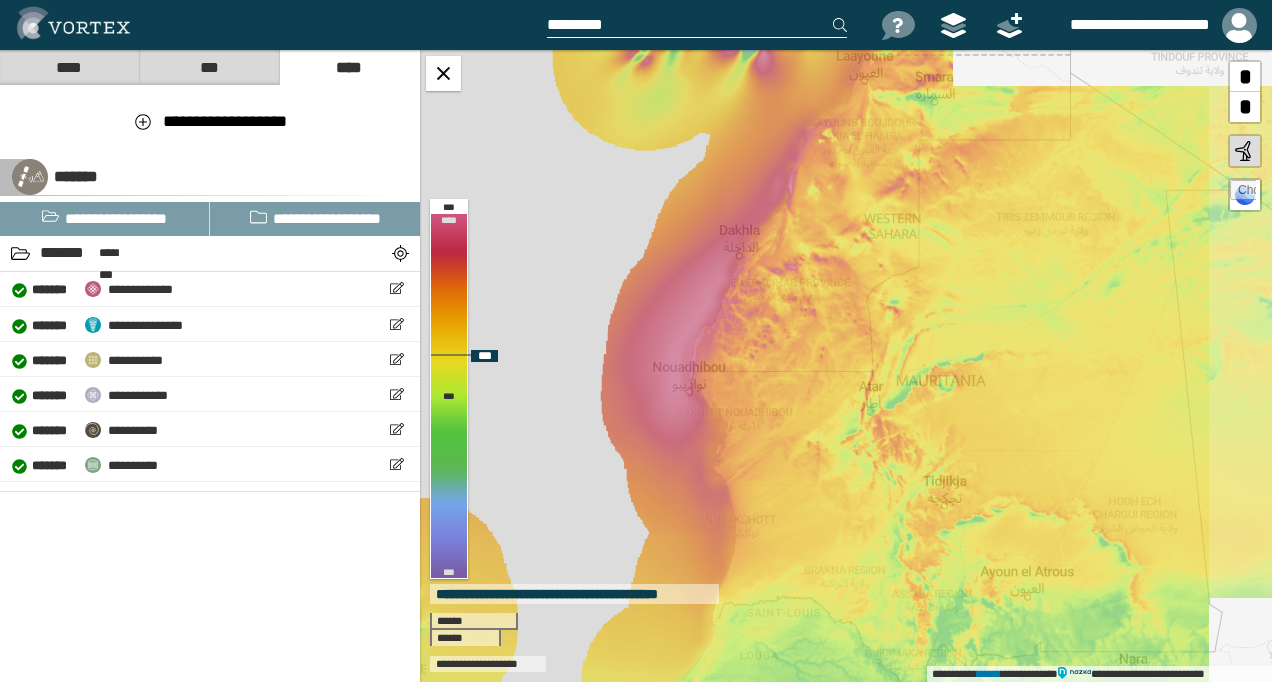 click on "**********" at bounding box center (846, 366) 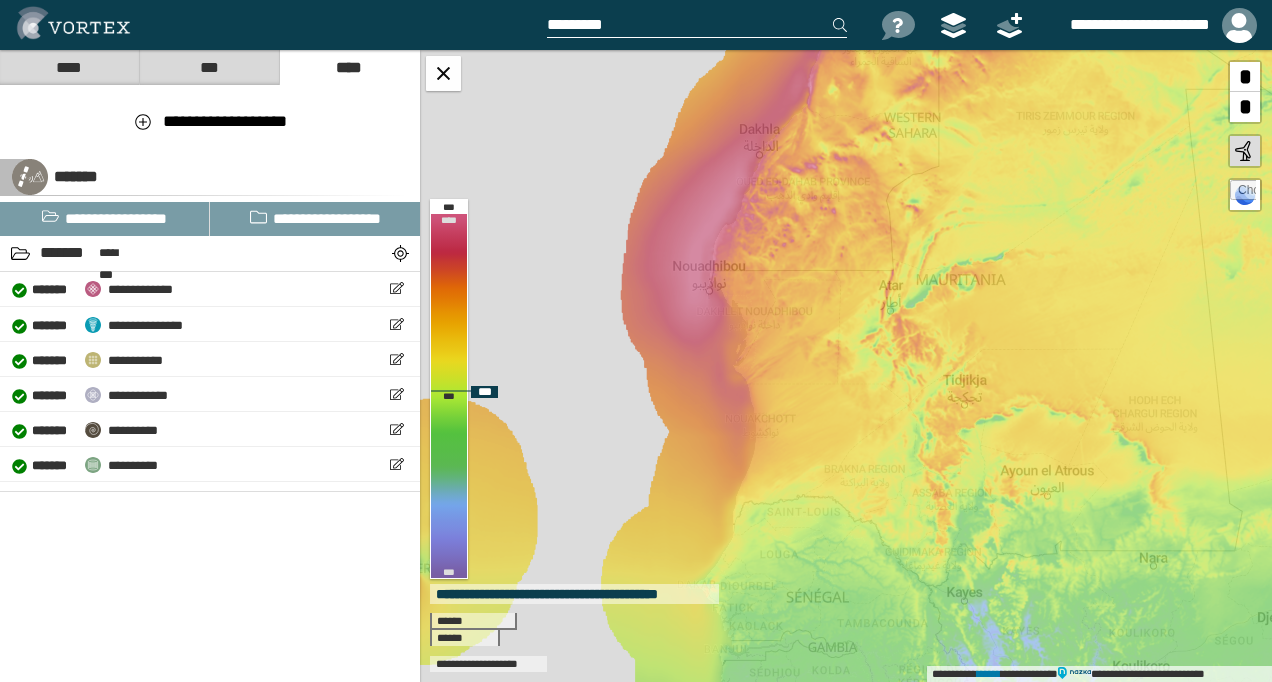 drag, startPoint x: 889, startPoint y: 330, endPoint x: 908, endPoint y: 218, distance: 113.600174 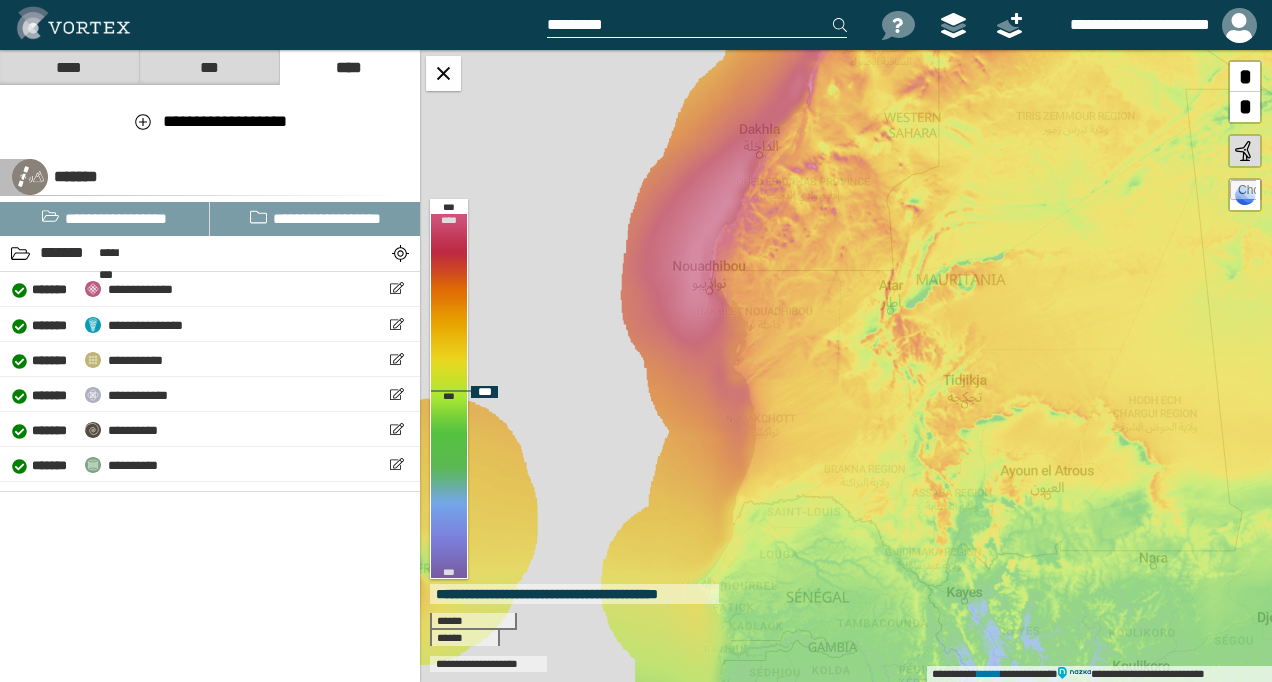 click on "**********" at bounding box center (846, 366) 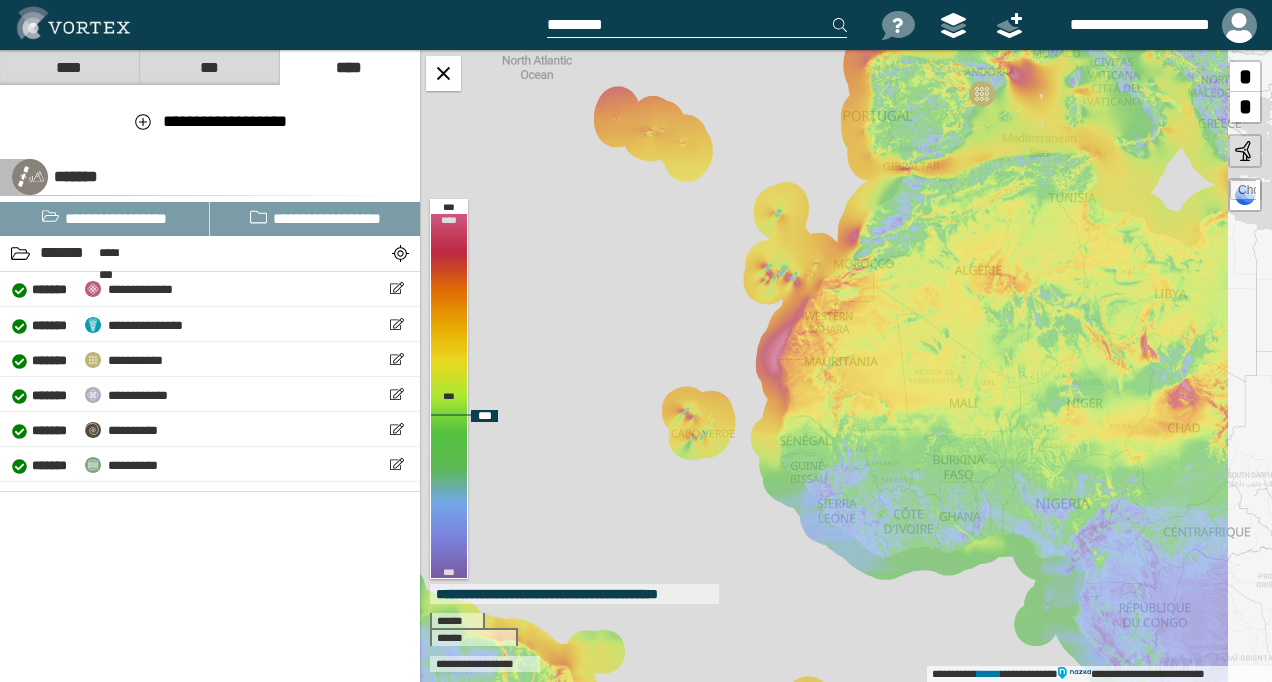 drag, startPoint x: 885, startPoint y: 453, endPoint x: 815, endPoint y: 452, distance: 70.00714 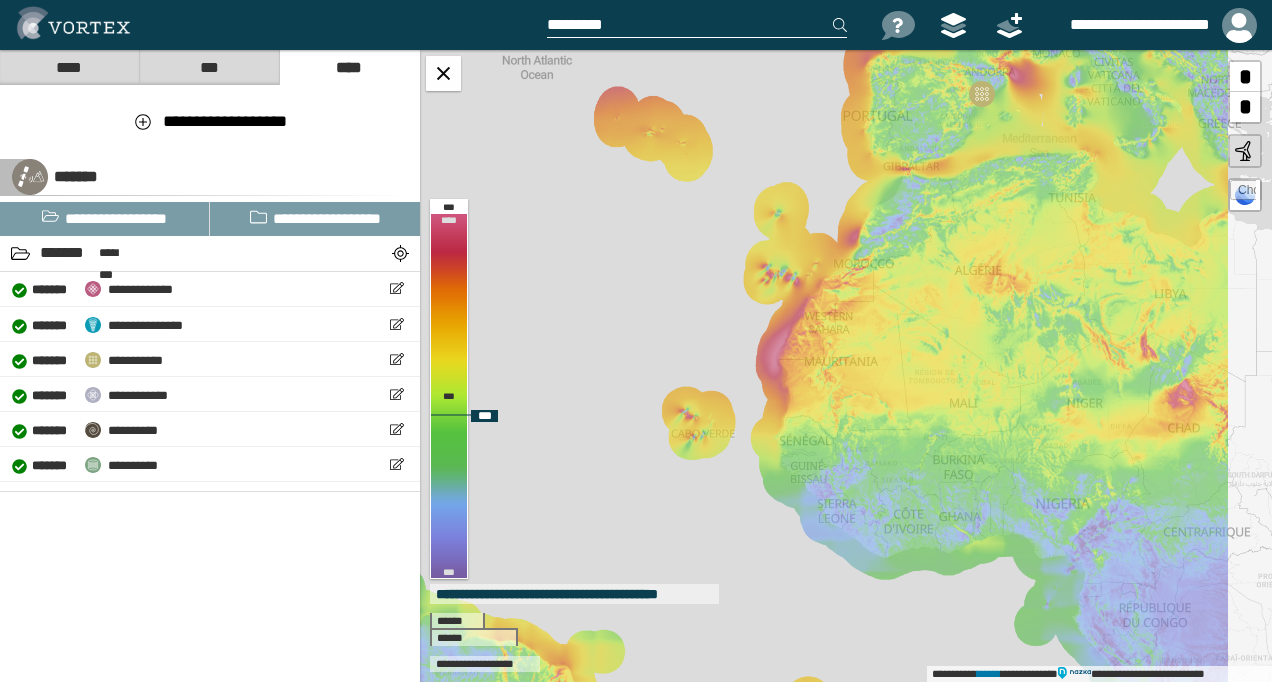 click on "**********" at bounding box center (846, 366) 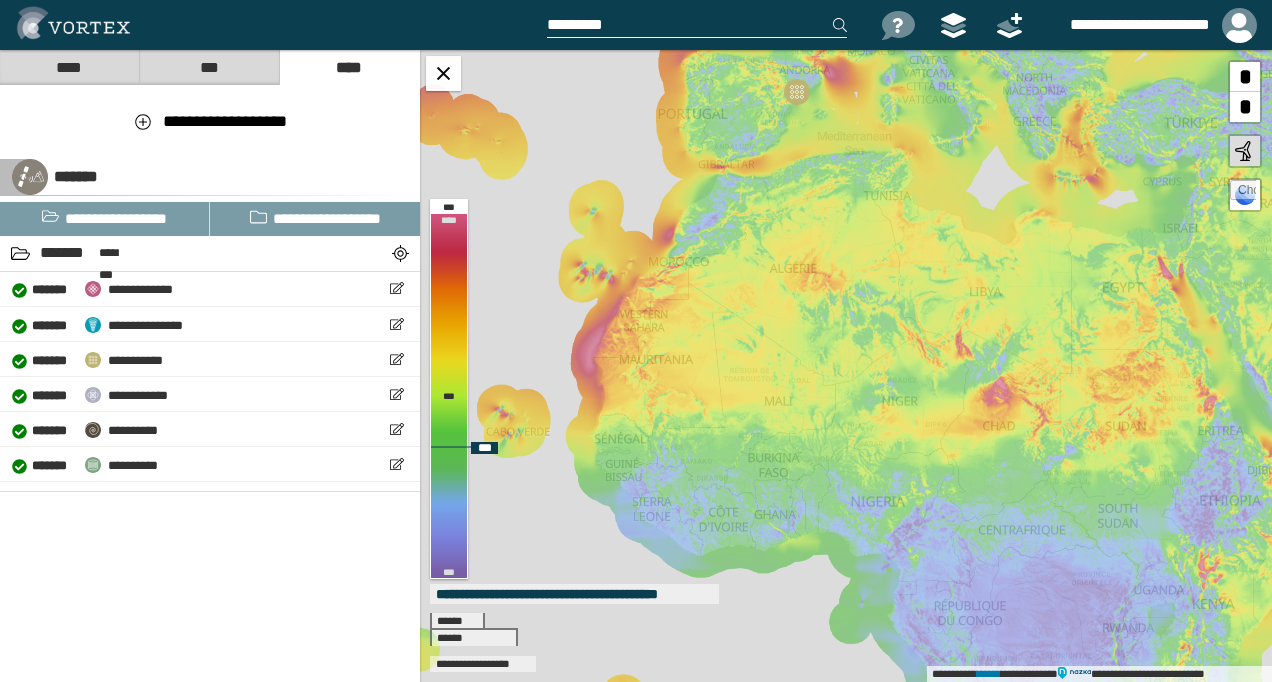 drag, startPoint x: 924, startPoint y: 474, endPoint x: 821, endPoint y: 473, distance: 103.00485 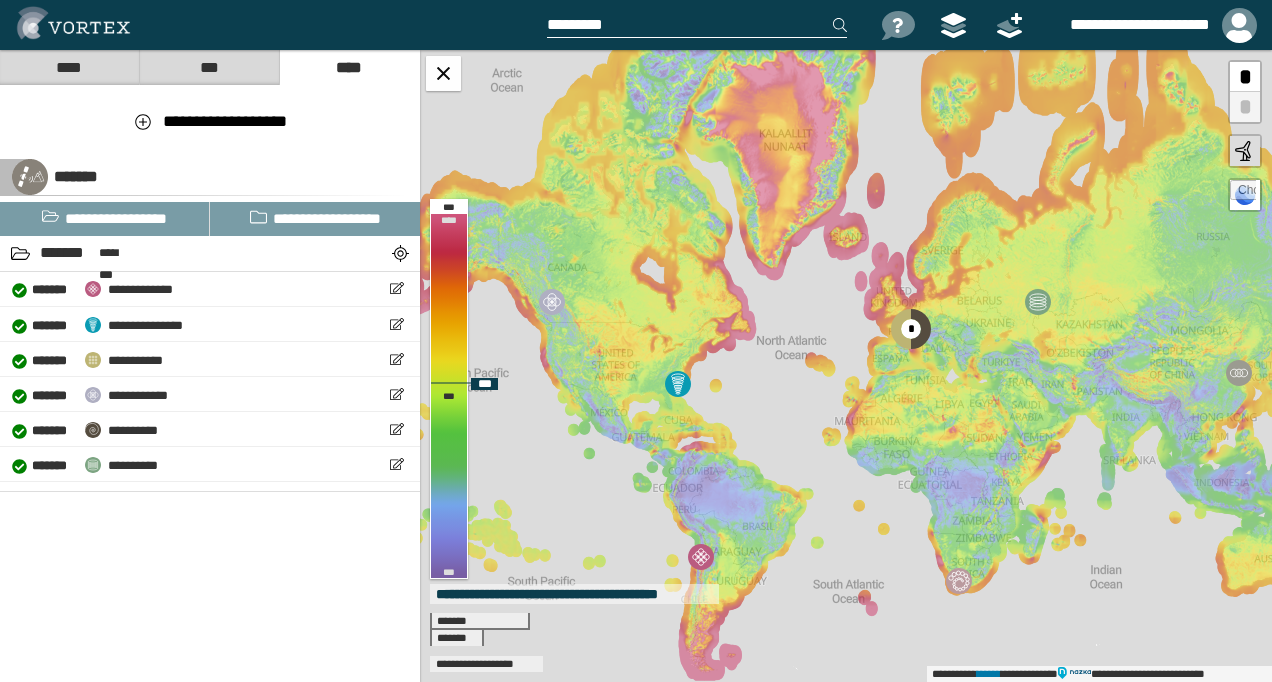drag, startPoint x: 984, startPoint y: 424, endPoint x: 962, endPoint y: 368, distance: 60.166435 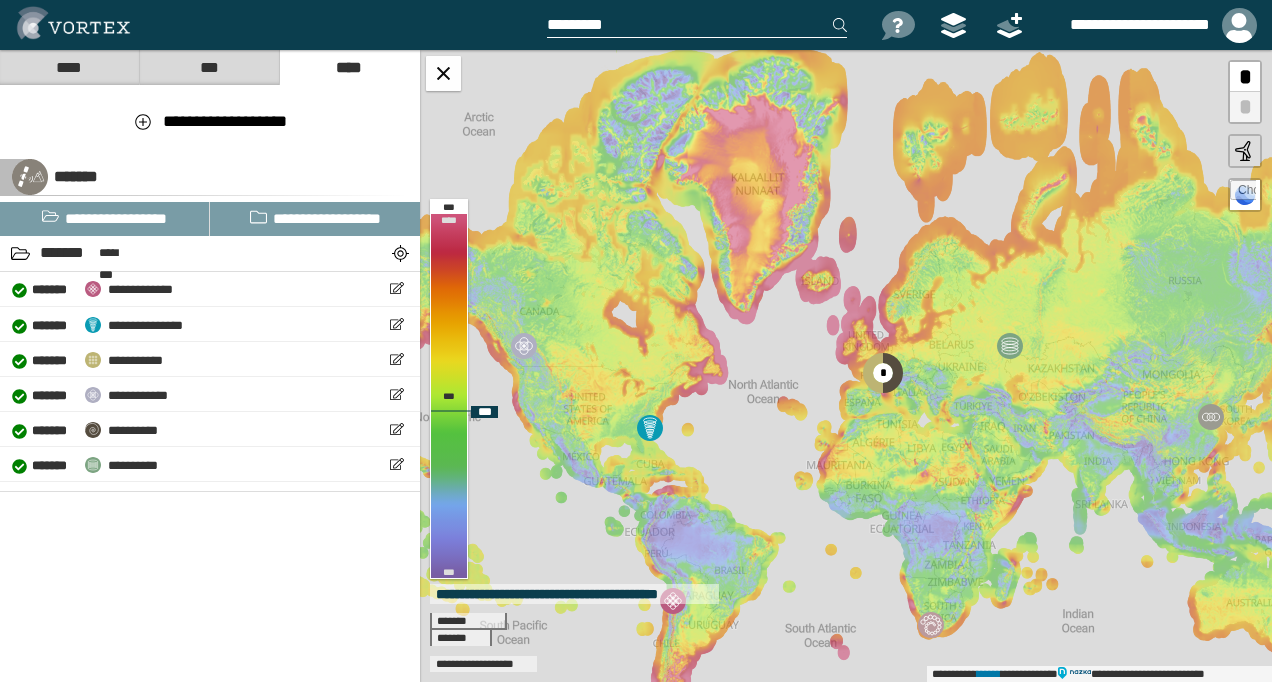 drag, startPoint x: 988, startPoint y: 376, endPoint x: 967, endPoint y: 466, distance: 92.417534 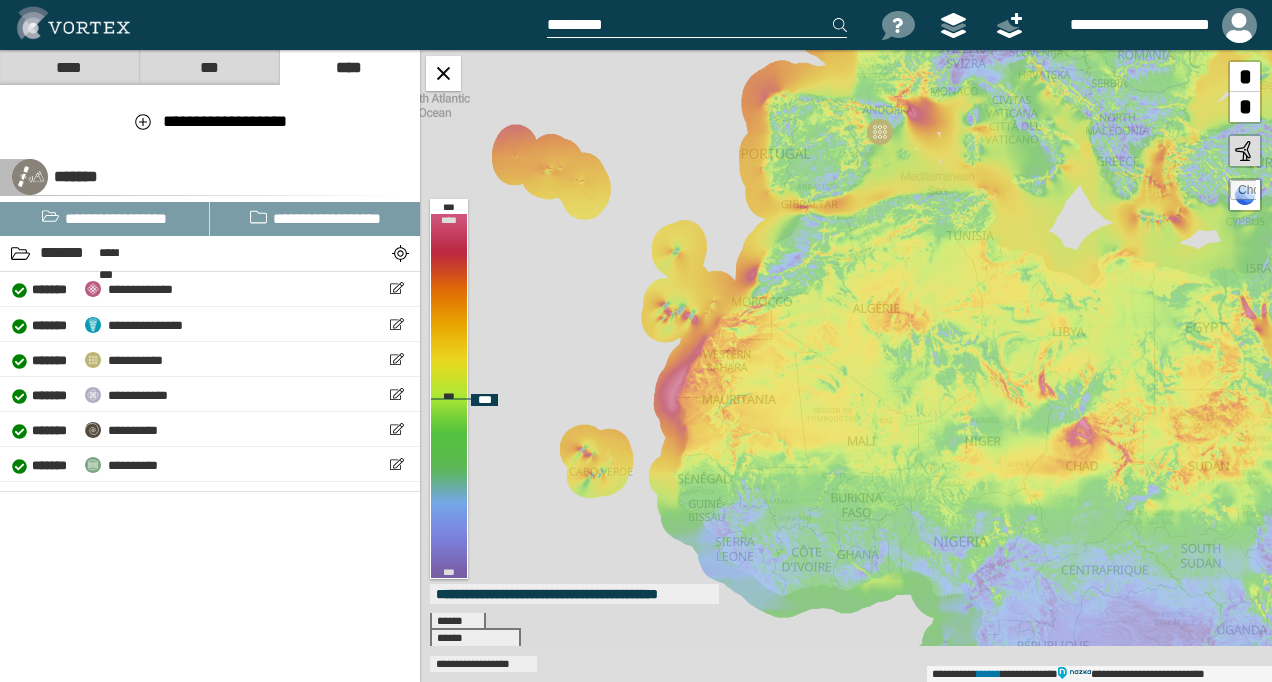 drag, startPoint x: 795, startPoint y: 494, endPoint x: 890, endPoint y: 339, distance: 181.79659 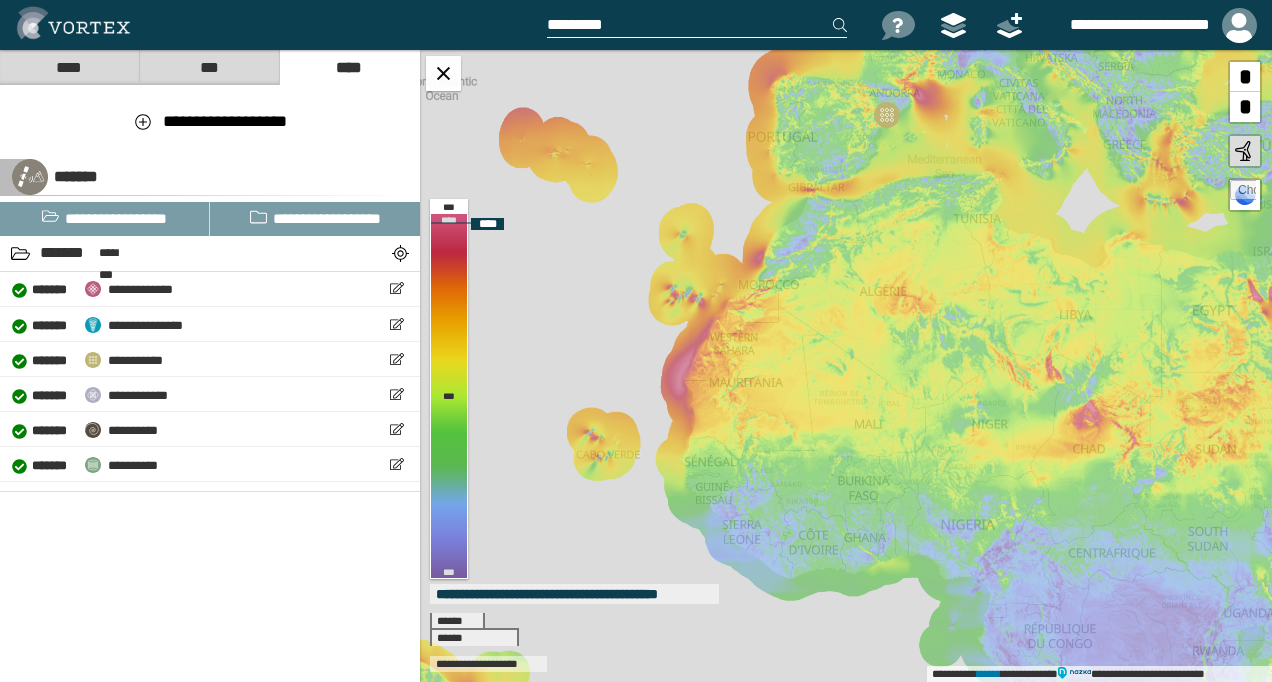 click on "**********" at bounding box center [846, 366] 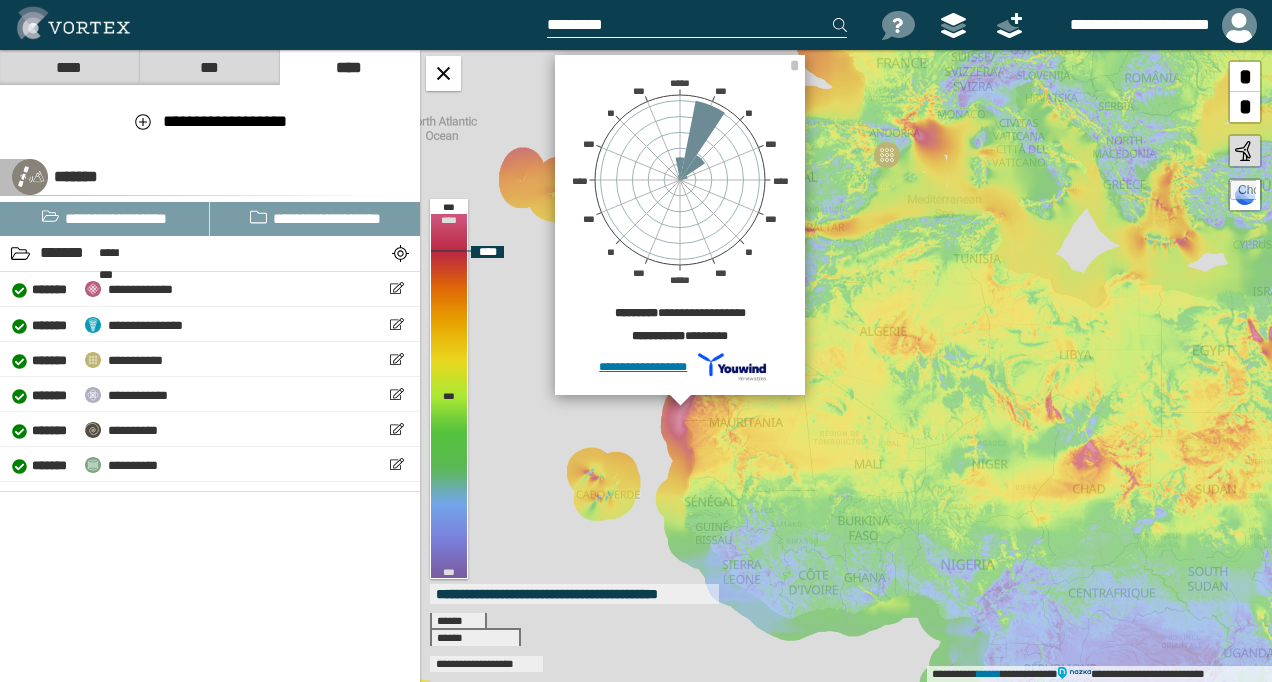 click on "[FIRST] [LAST] [PHONE] [SSN] [CREDIT_CARD] [ADDRESS] [CITY] [STATE] [ZIP] [EMAIL]" at bounding box center (846, 366) 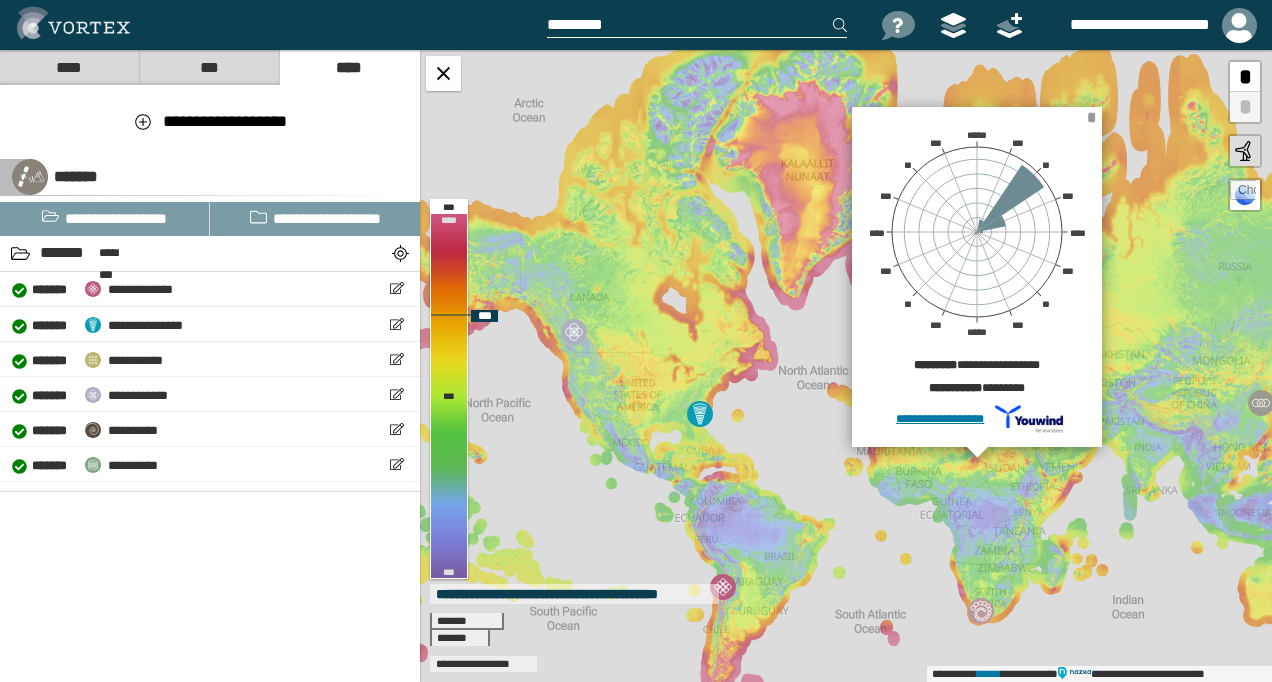 click on "*" at bounding box center [1091, 117] 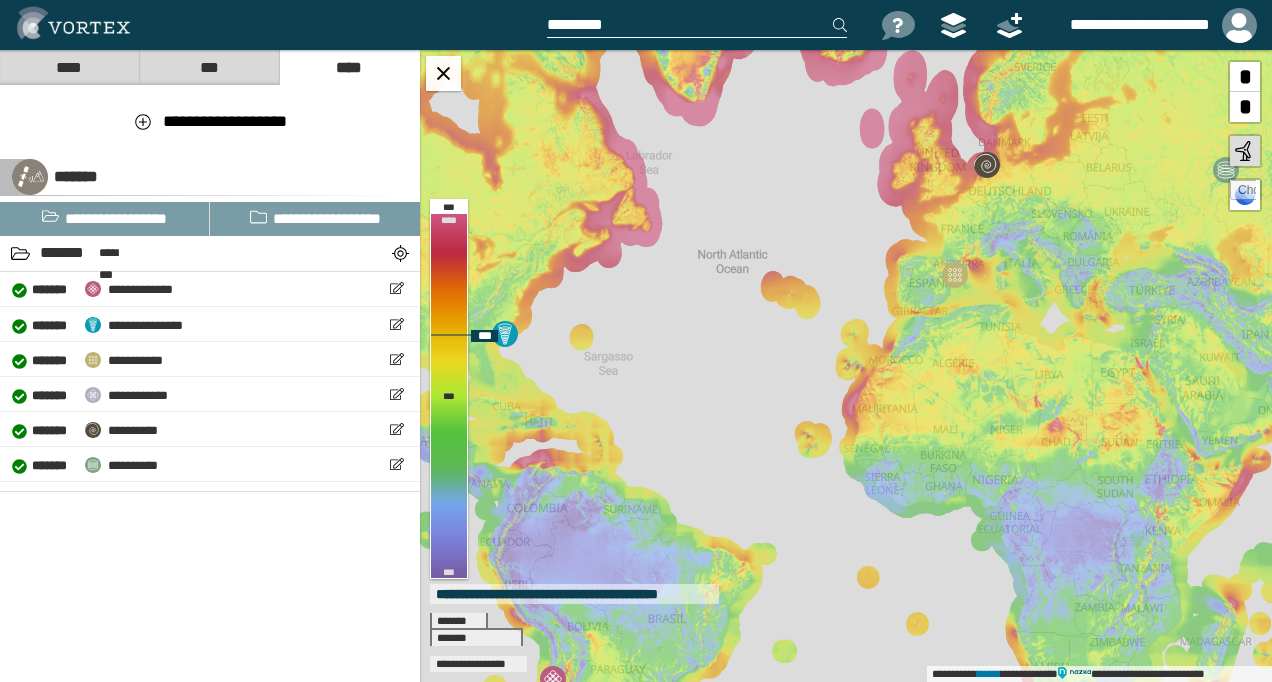 drag, startPoint x: 971, startPoint y: 544, endPoint x: 887, endPoint y: 390, distance: 175.4195 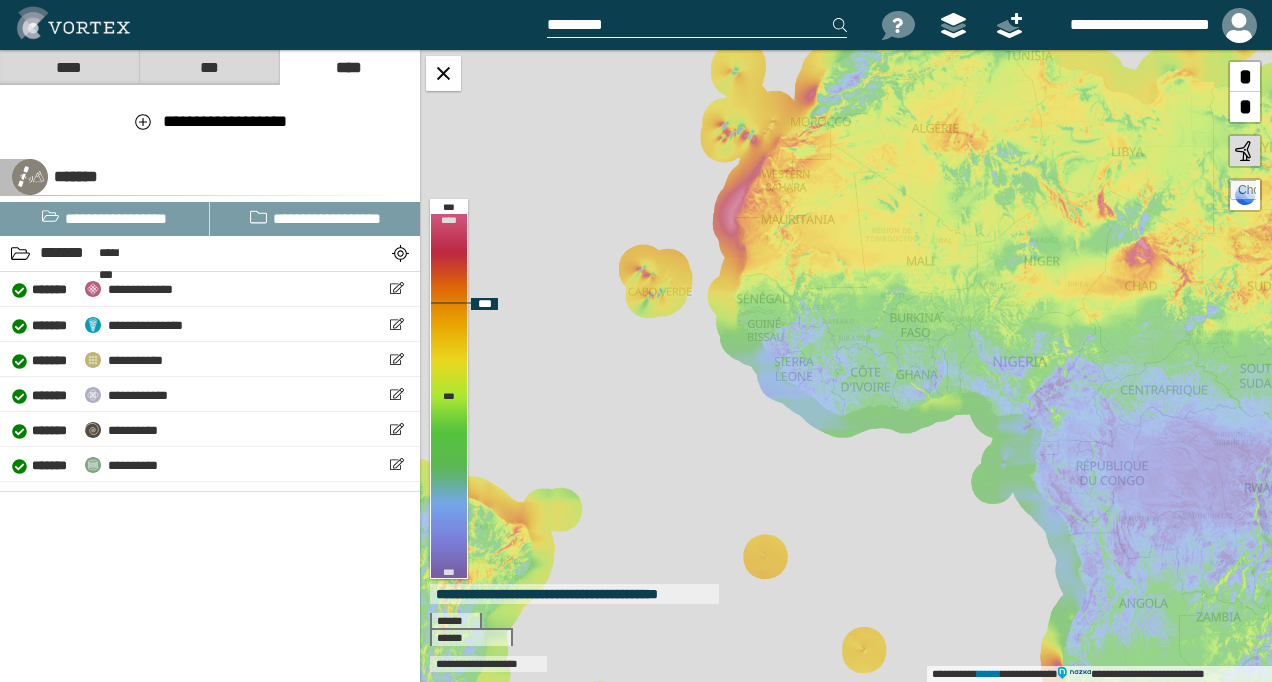 drag, startPoint x: 636, startPoint y: 242, endPoint x: 716, endPoint y: 277, distance: 87.32124 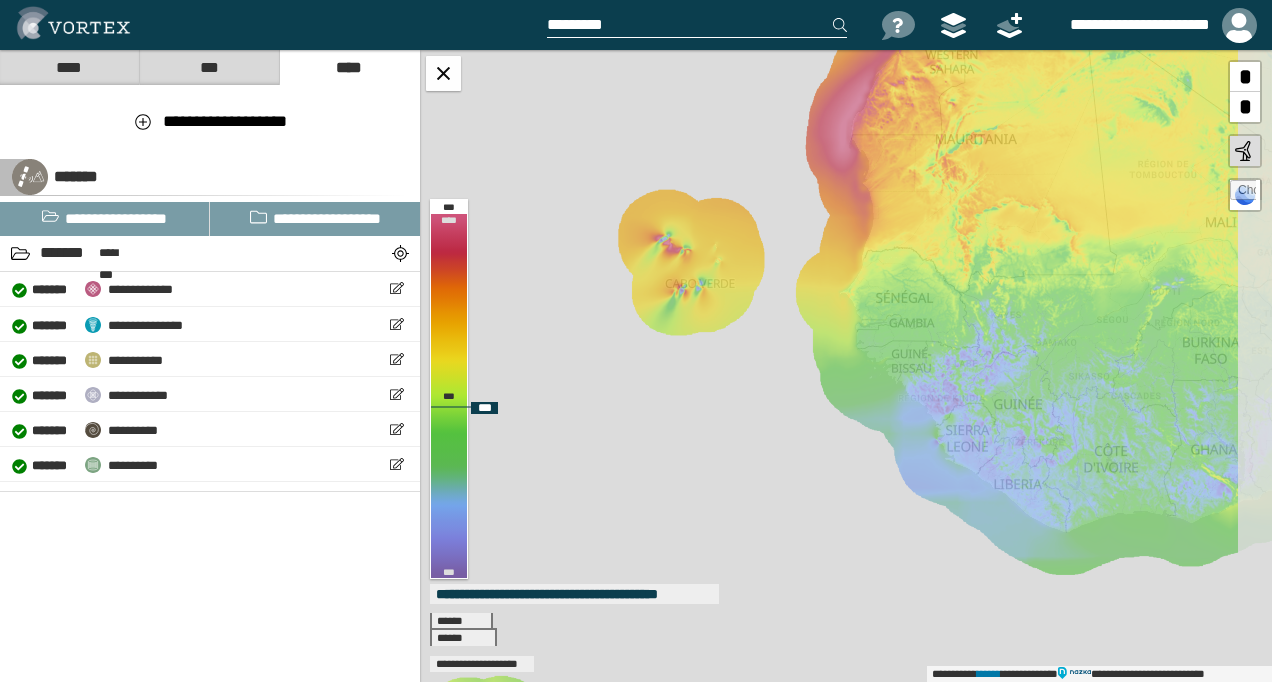 drag, startPoint x: 952, startPoint y: 318, endPoint x: 846, endPoint y: 306, distance: 106.677086 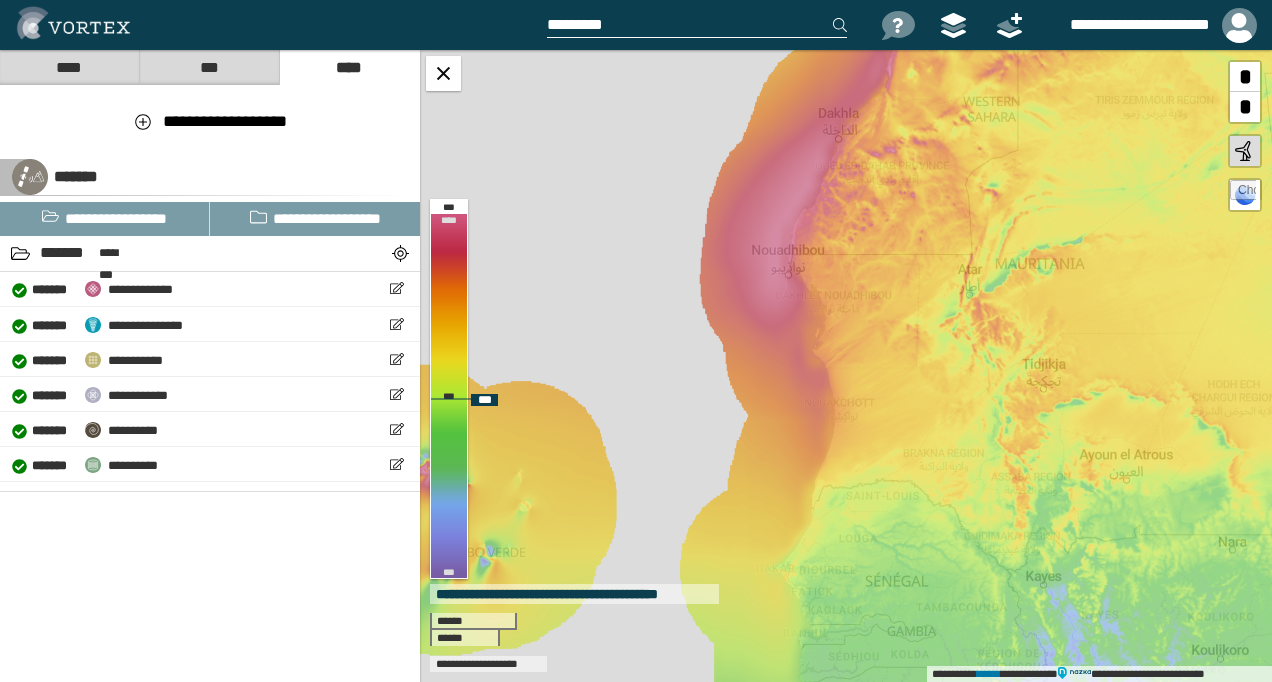drag, startPoint x: 982, startPoint y: 250, endPoint x: 938, endPoint y: 528, distance: 281.46048 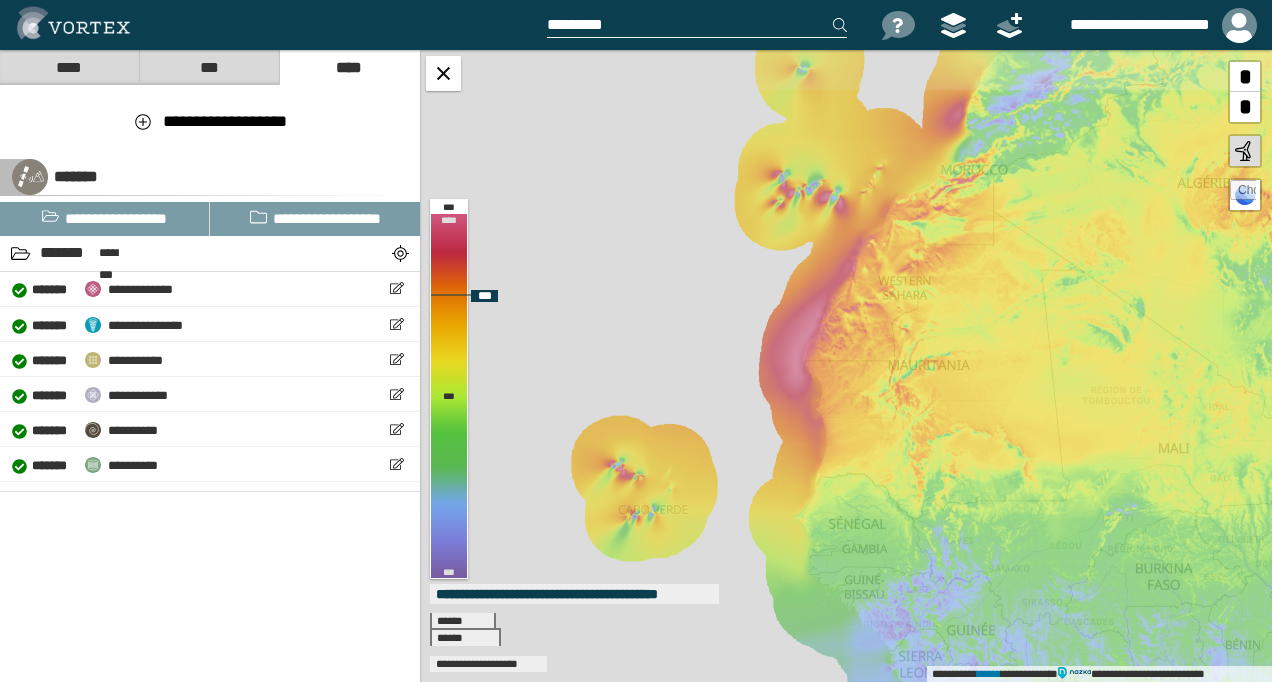 drag, startPoint x: 910, startPoint y: 292, endPoint x: 868, endPoint y: 353, distance: 74.06078 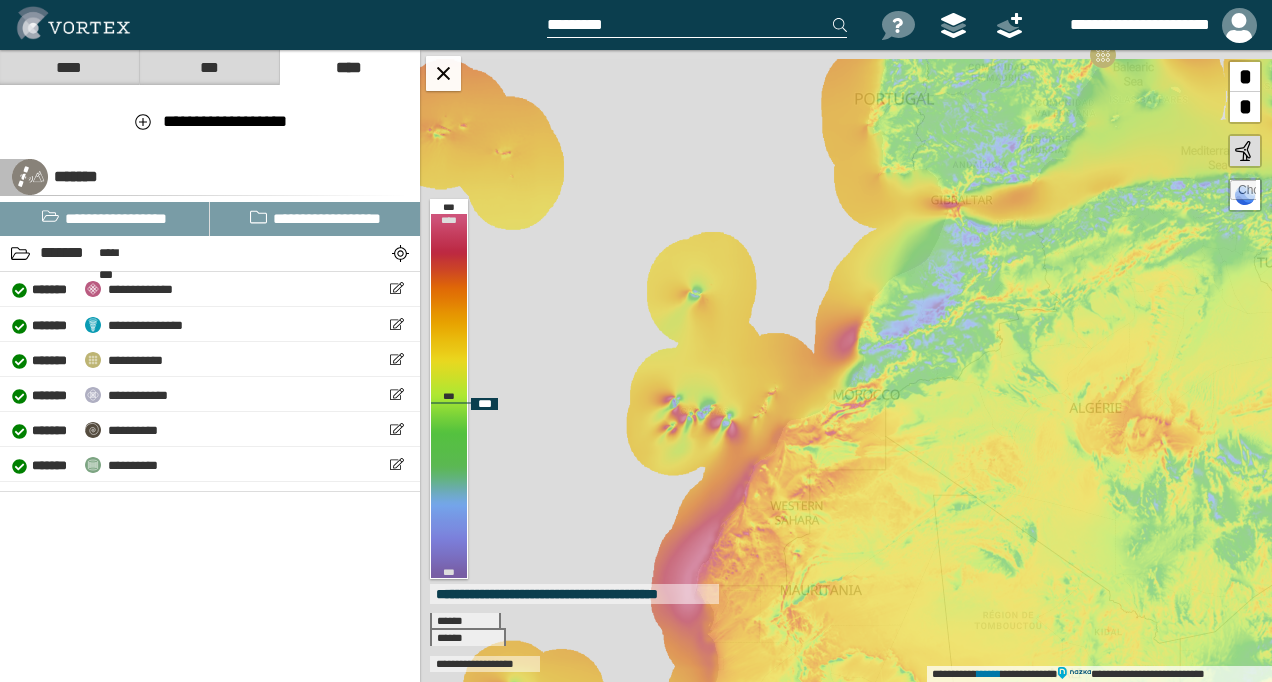 drag, startPoint x: 964, startPoint y: 220, endPoint x: 857, endPoint y: 444, distance: 248.24384 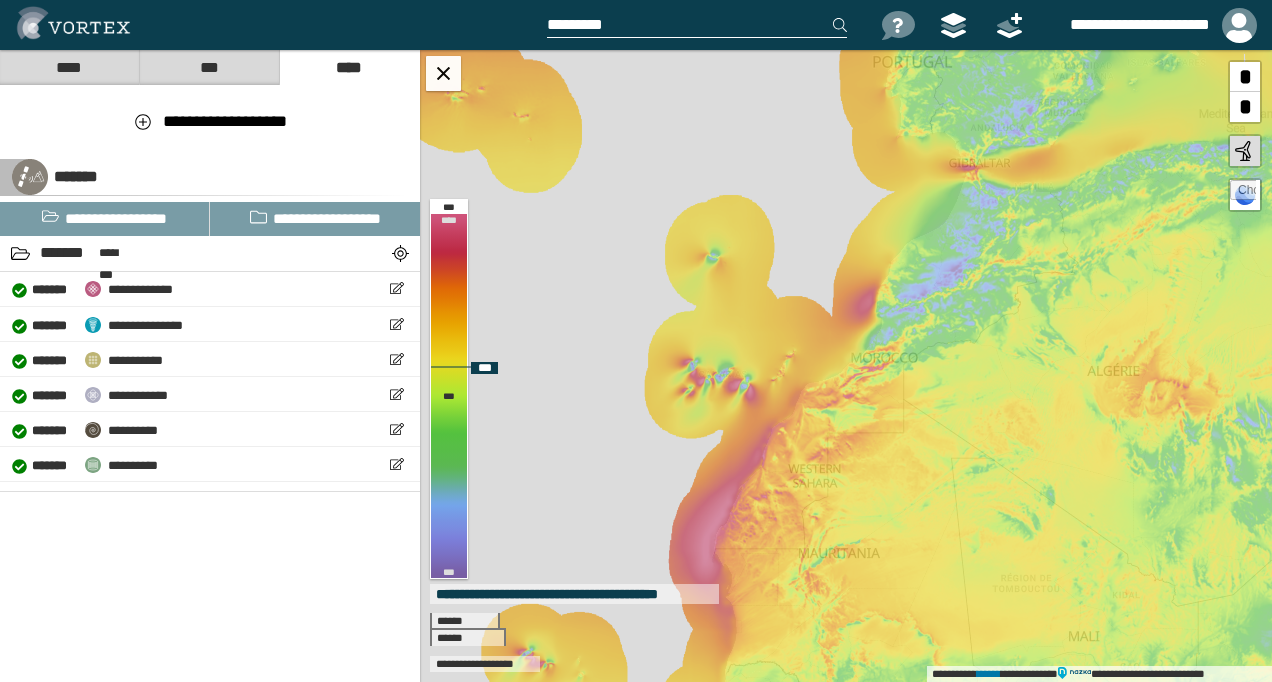 drag, startPoint x: 966, startPoint y: 519, endPoint x: 1054, endPoint y: 390, distance: 156.15697 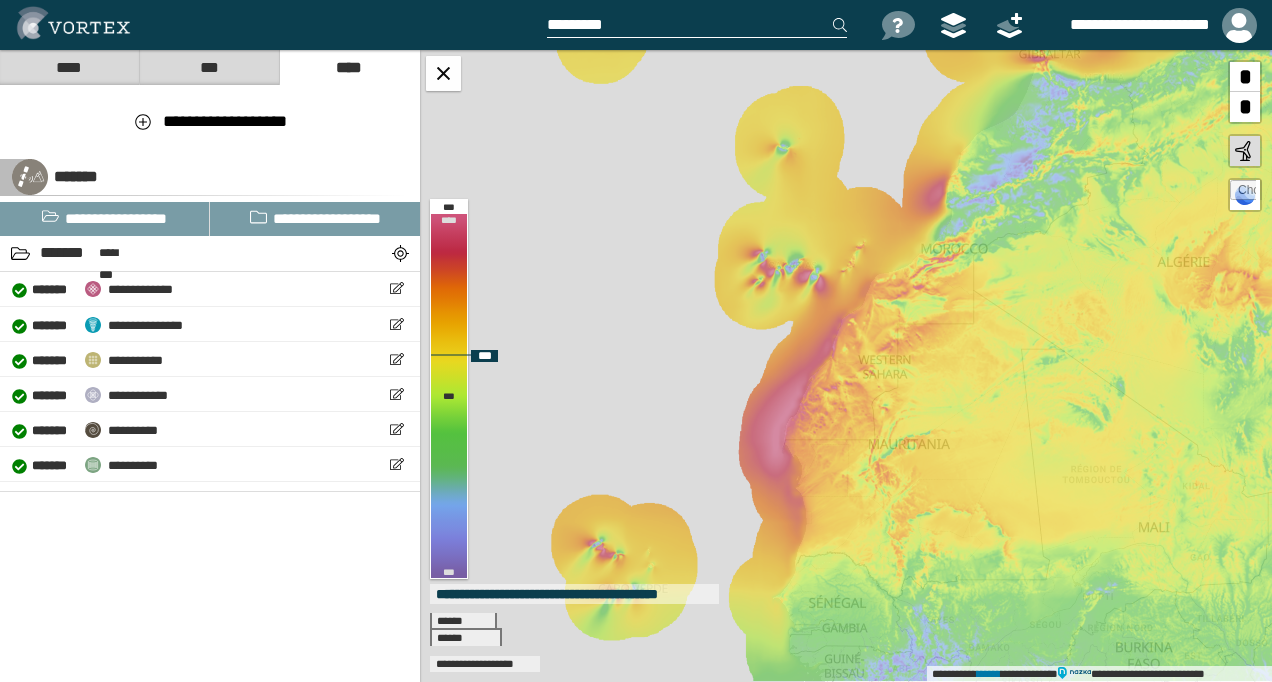 drag, startPoint x: 1009, startPoint y: 492, endPoint x: 887, endPoint y: 369, distance: 173.2426 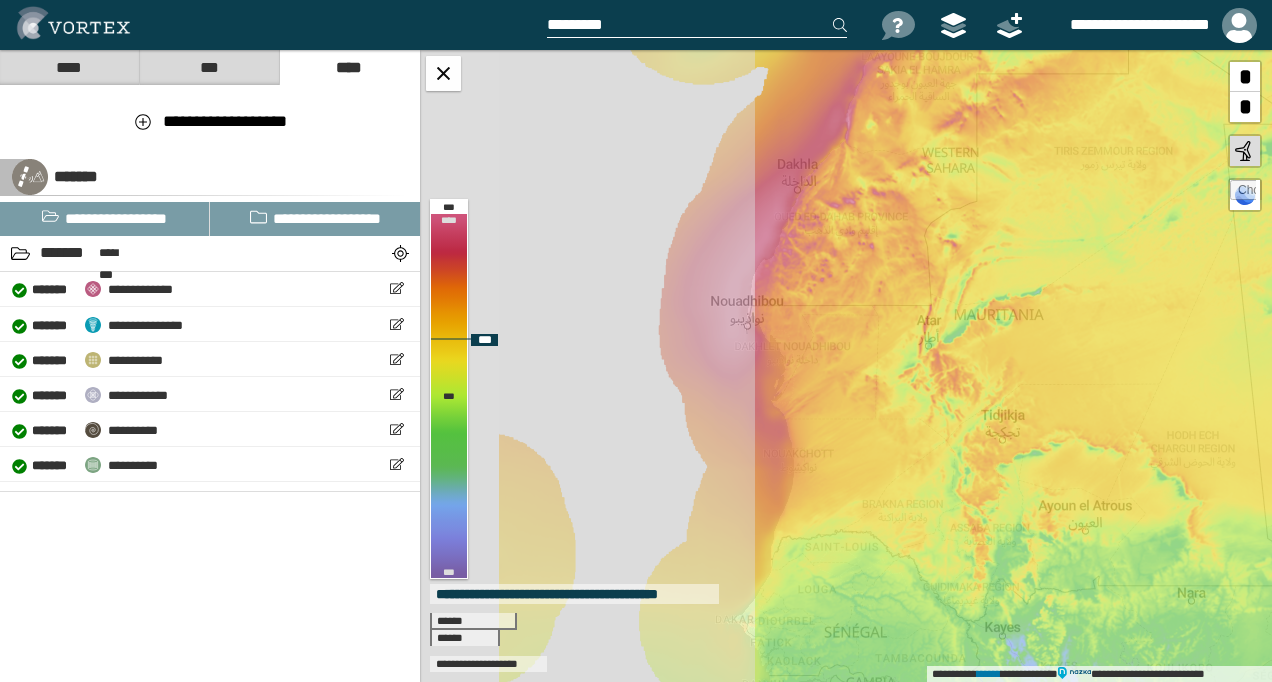 drag, startPoint x: 677, startPoint y: 302, endPoint x: 1032, endPoint y: 372, distance: 361.8356 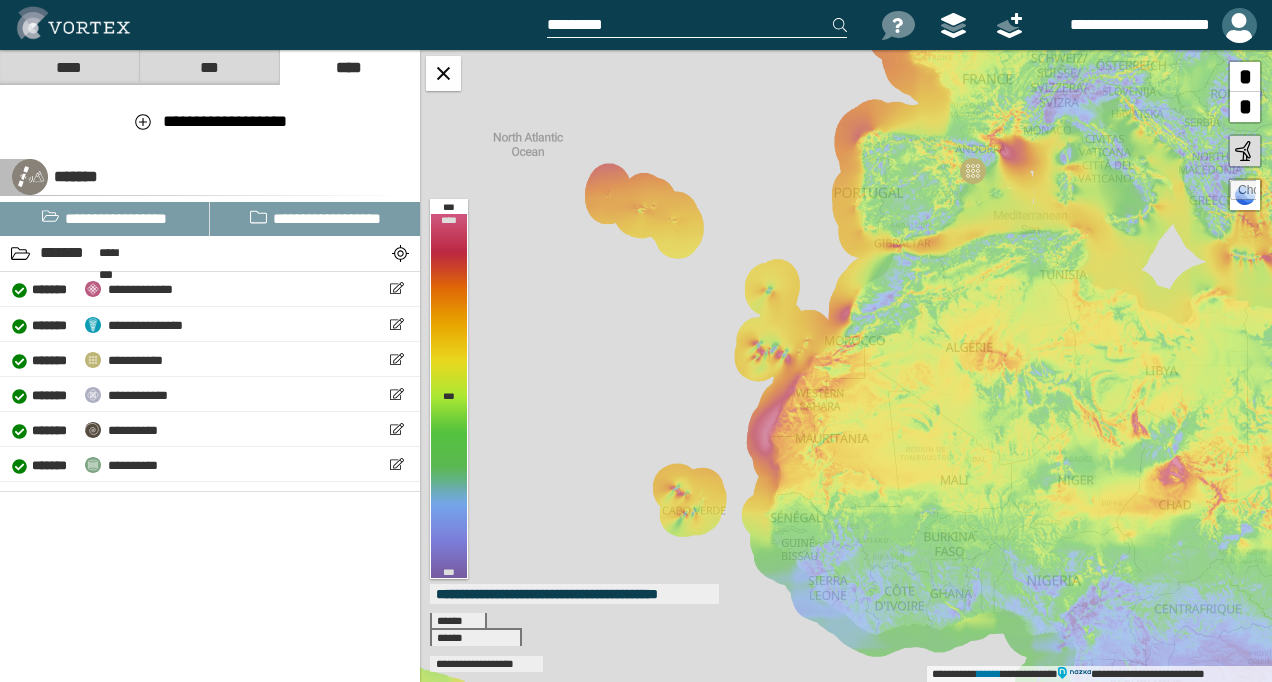 click at bounding box center (1239, 25) 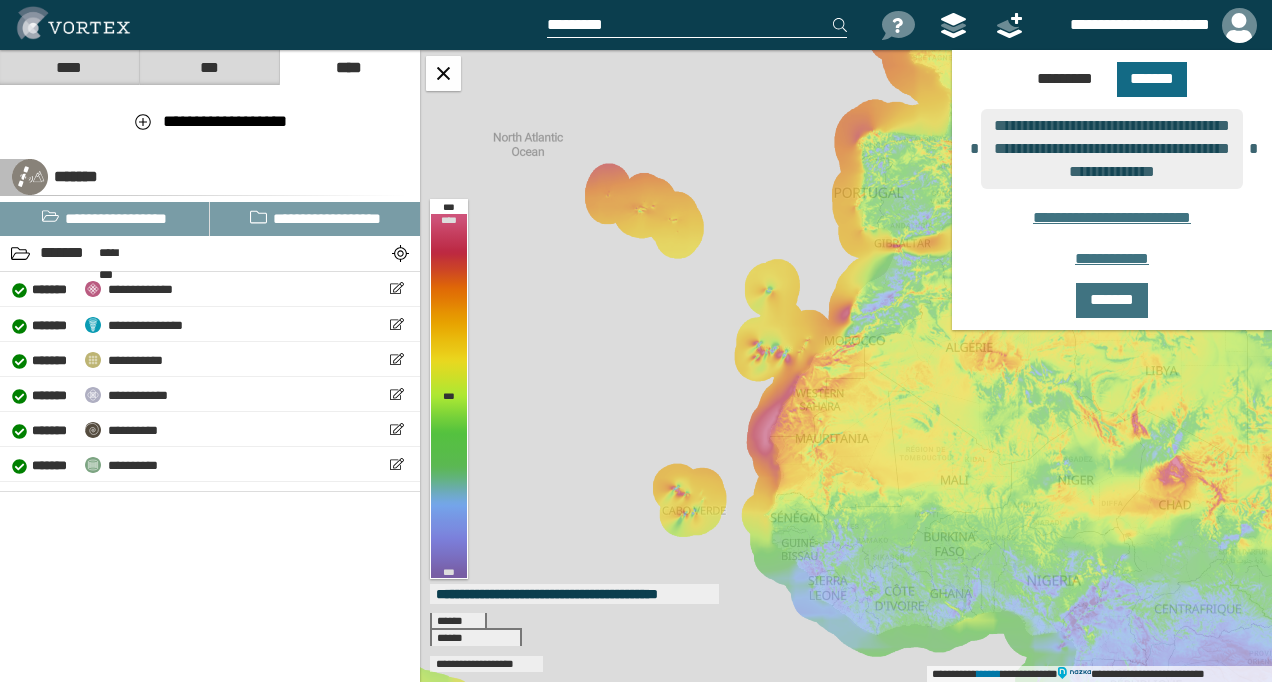 click on "*******" at bounding box center (1152, 79) 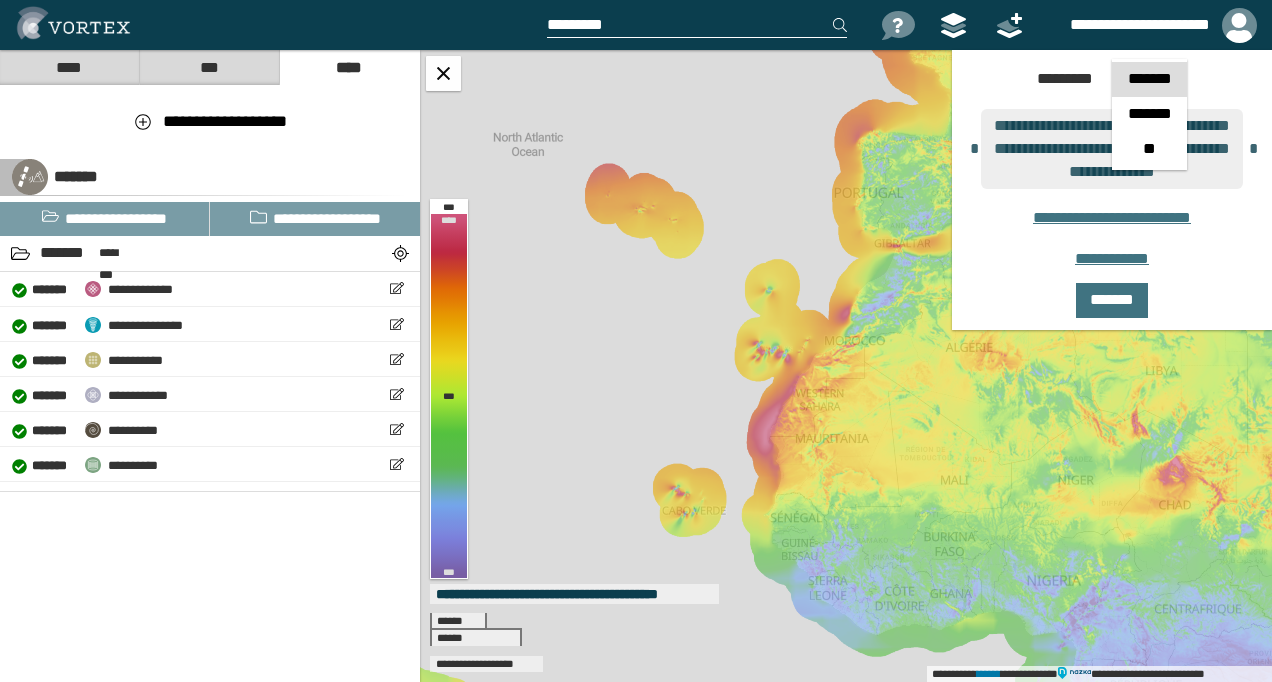 click on "*******" at bounding box center (1149, 79) 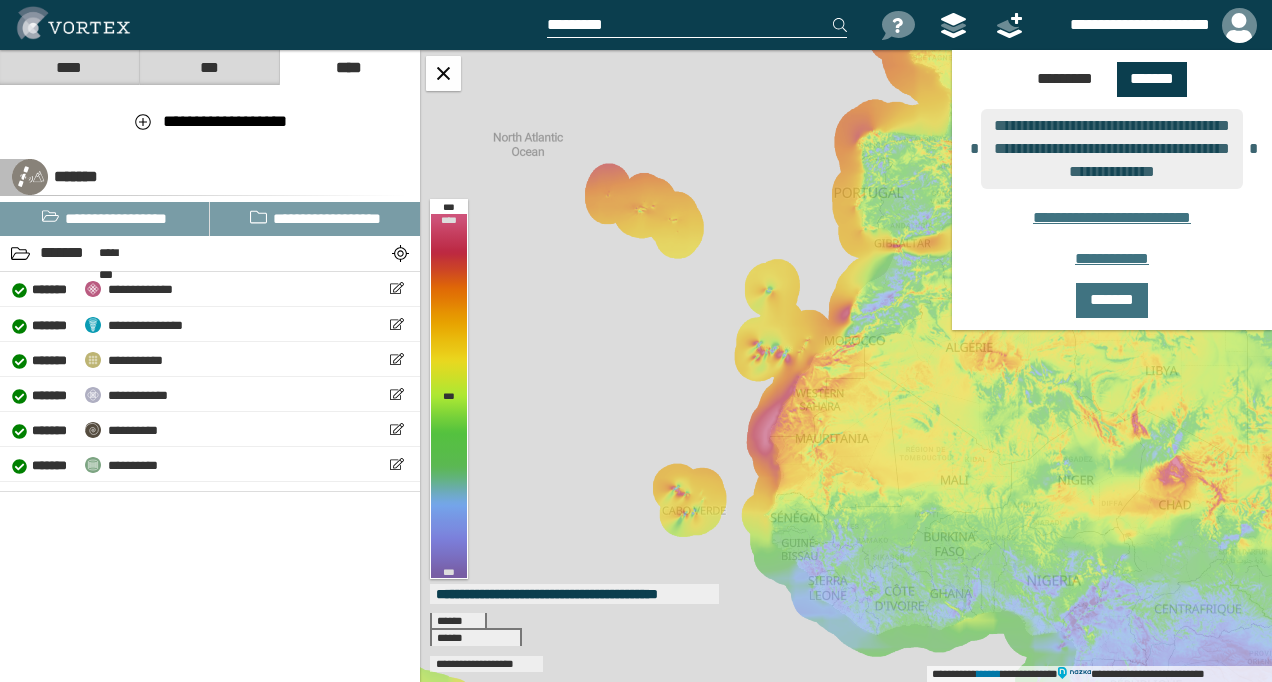 click on "[FIRST] [LAST] [PHONE] [SSN]" at bounding box center (1112, 79) 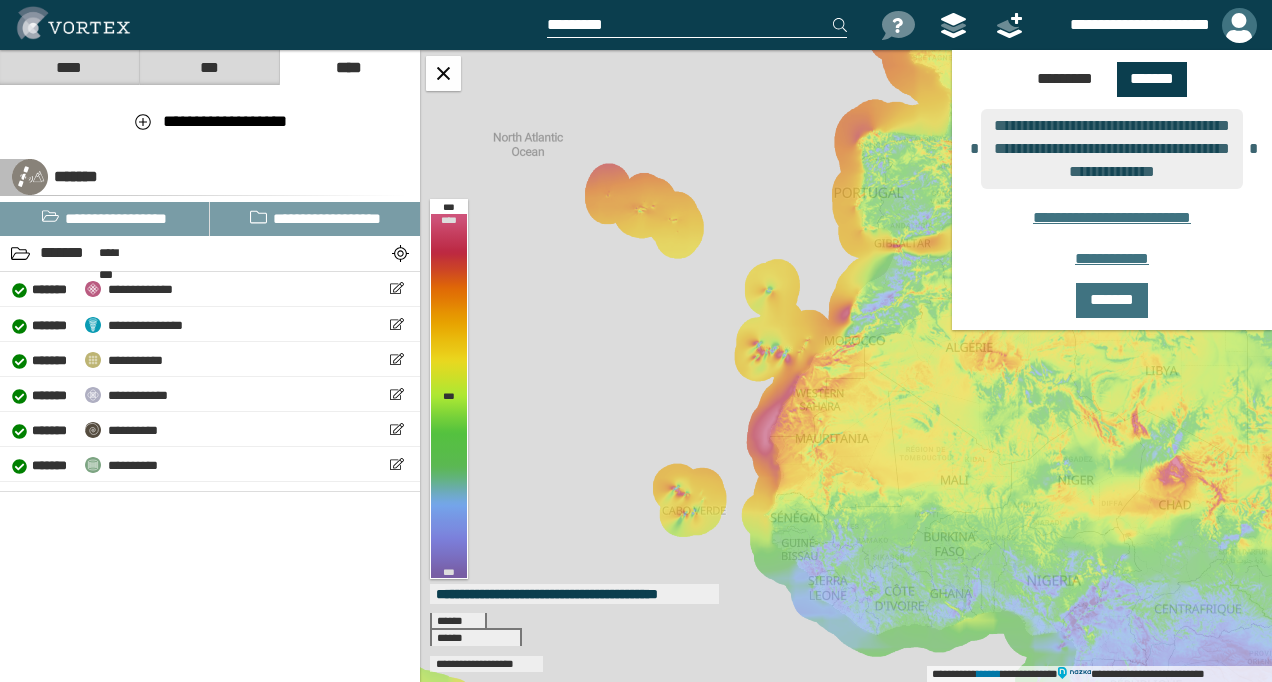 click at bounding box center (1239, 25) 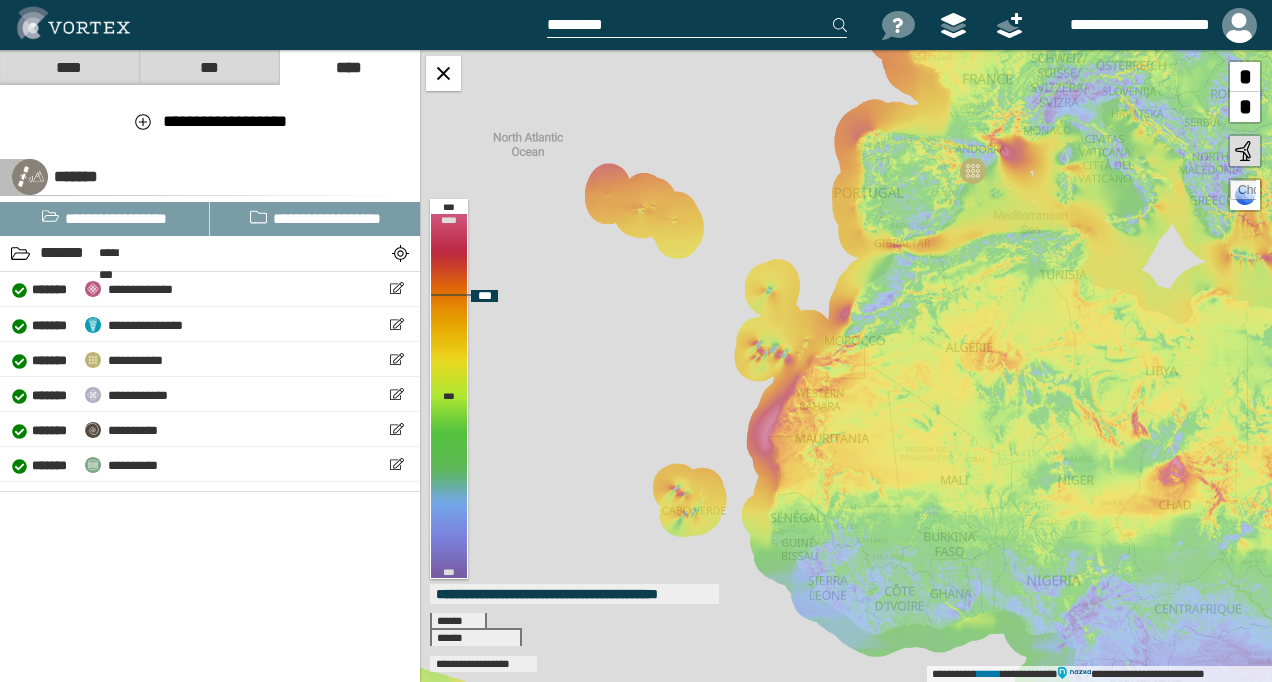 click at bounding box center [1243, 193] 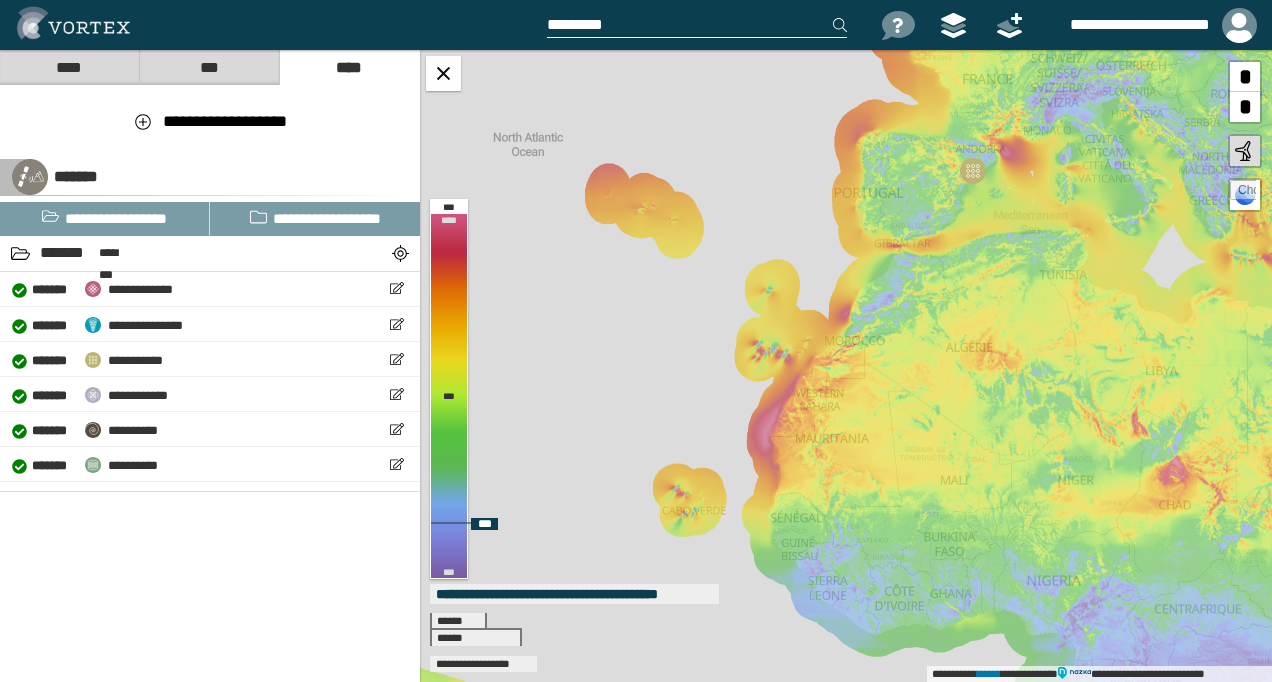 click at bounding box center (1245, 151) 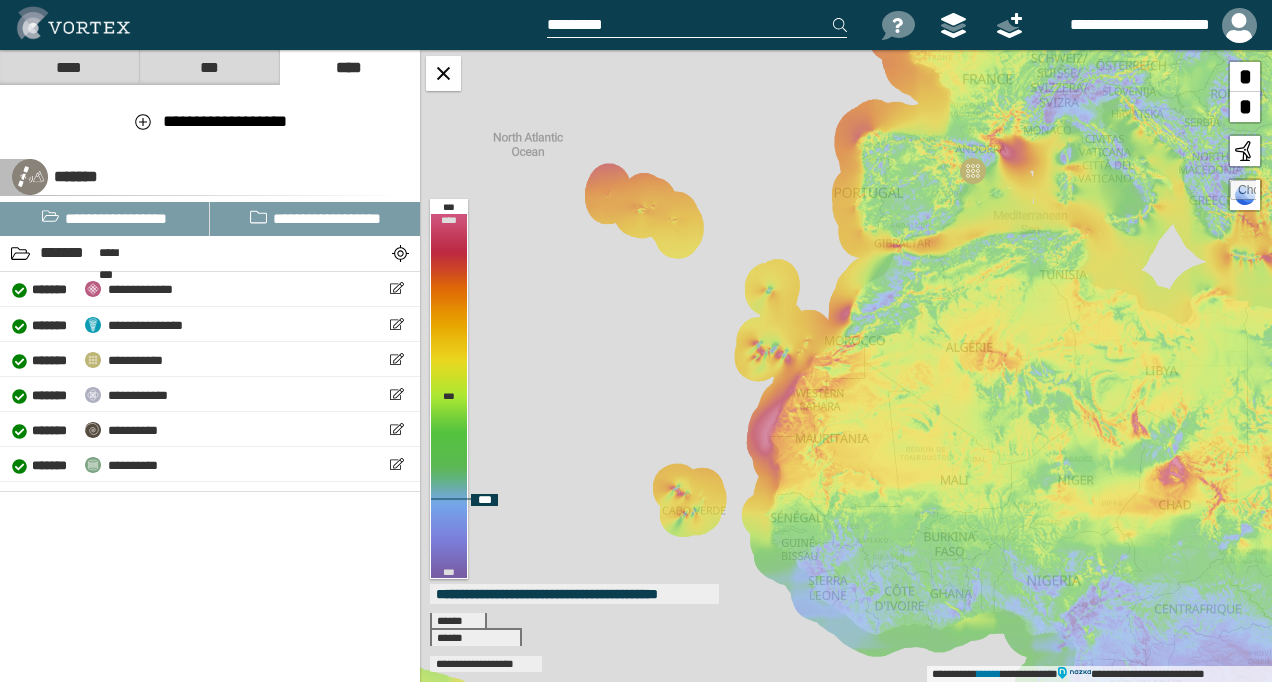click at bounding box center [1245, 151] 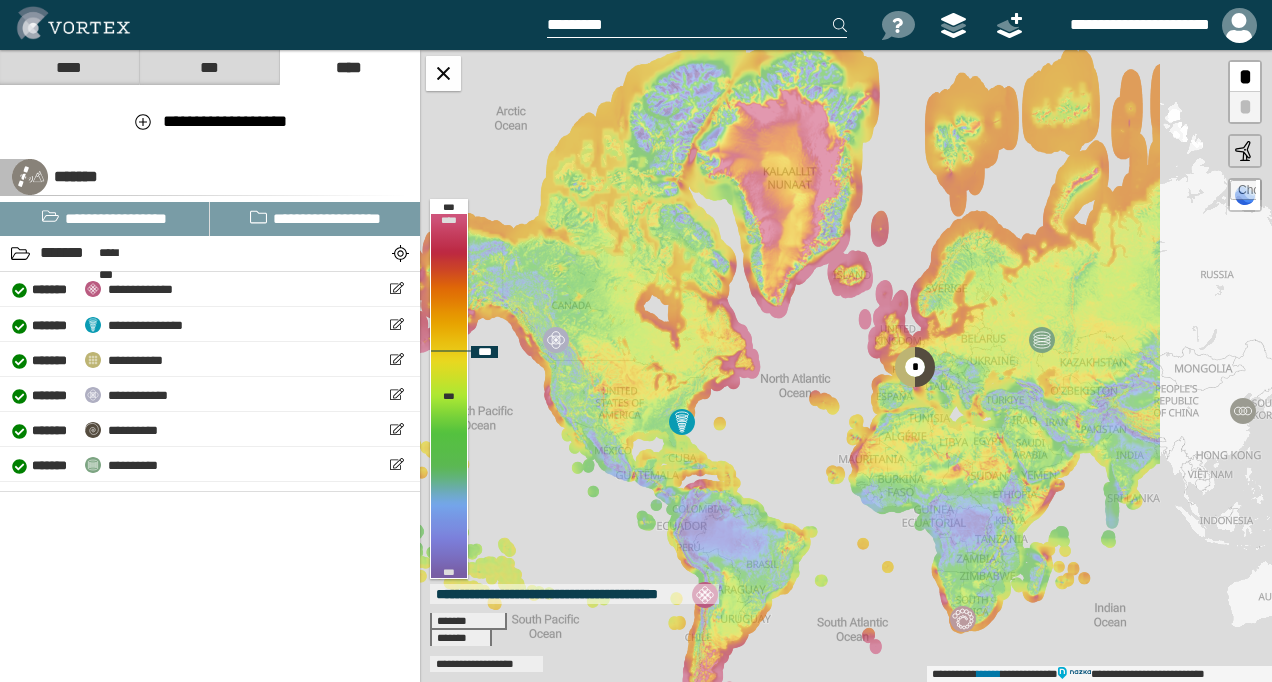 drag, startPoint x: 1153, startPoint y: 481, endPoint x: 988, endPoint y: 475, distance: 165.10905 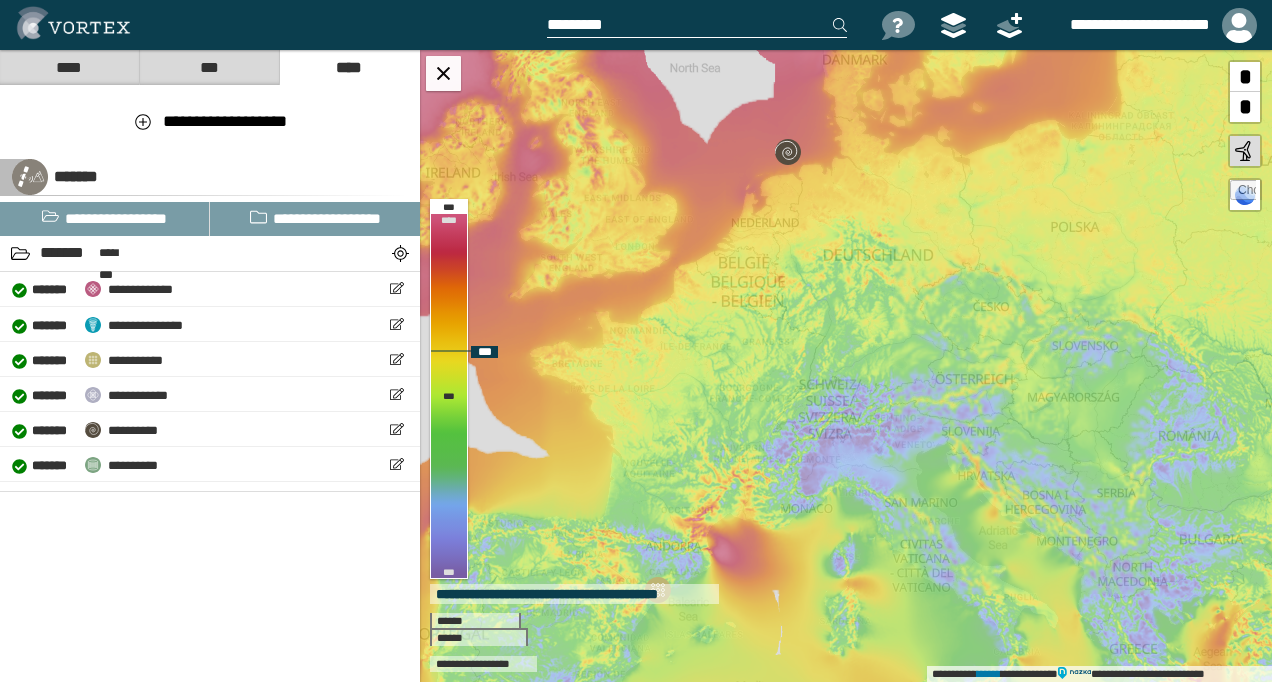 drag, startPoint x: 838, startPoint y: 200, endPoint x: 938, endPoint y: 335, distance: 168.00298 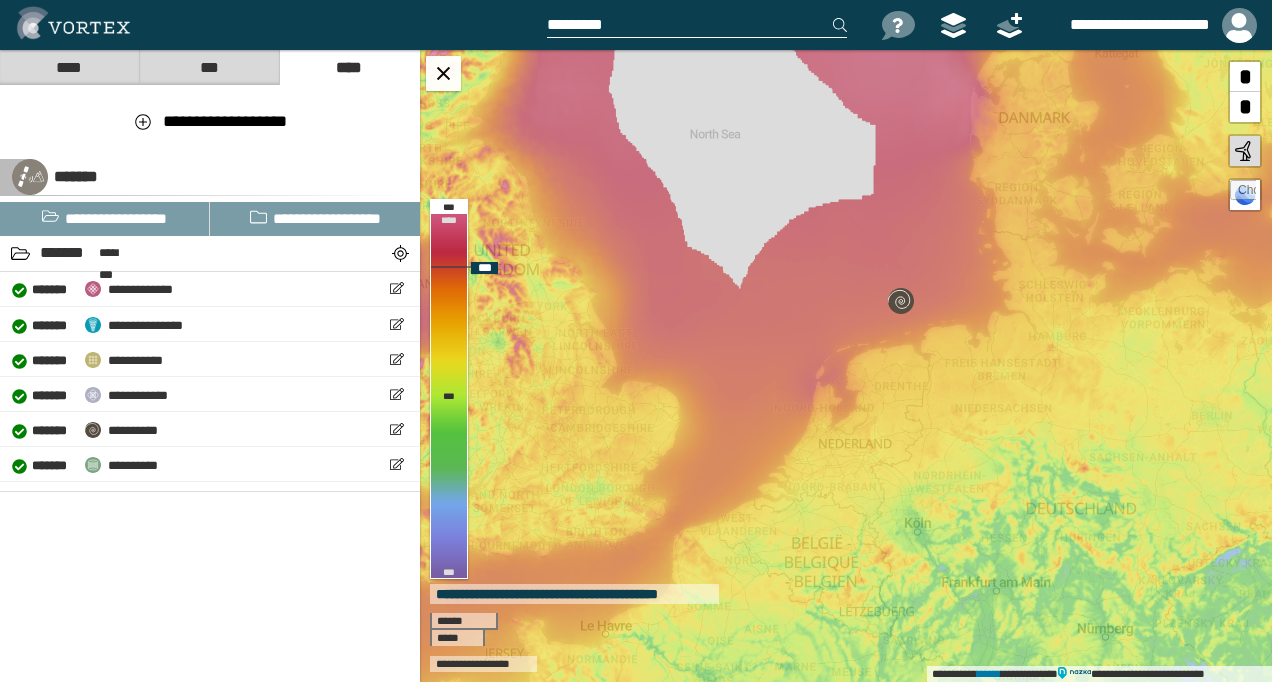 click on "**********" at bounding box center [846, 366] 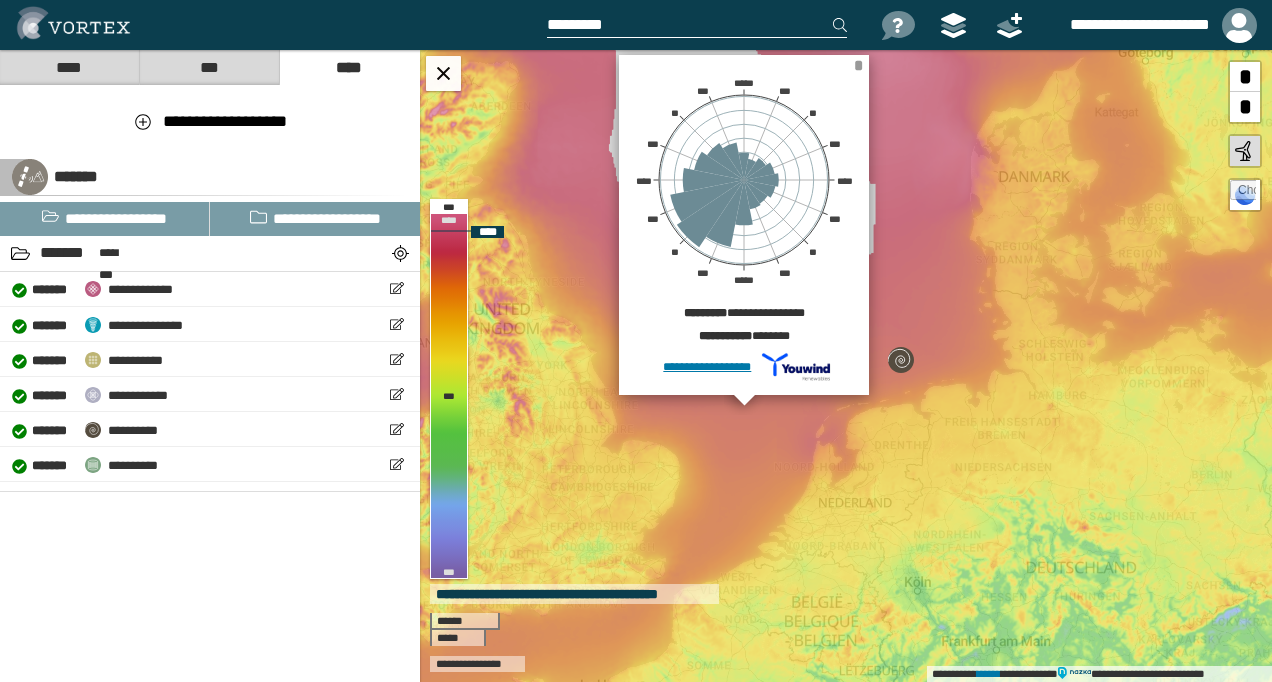 click on "*" at bounding box center [858, 65] 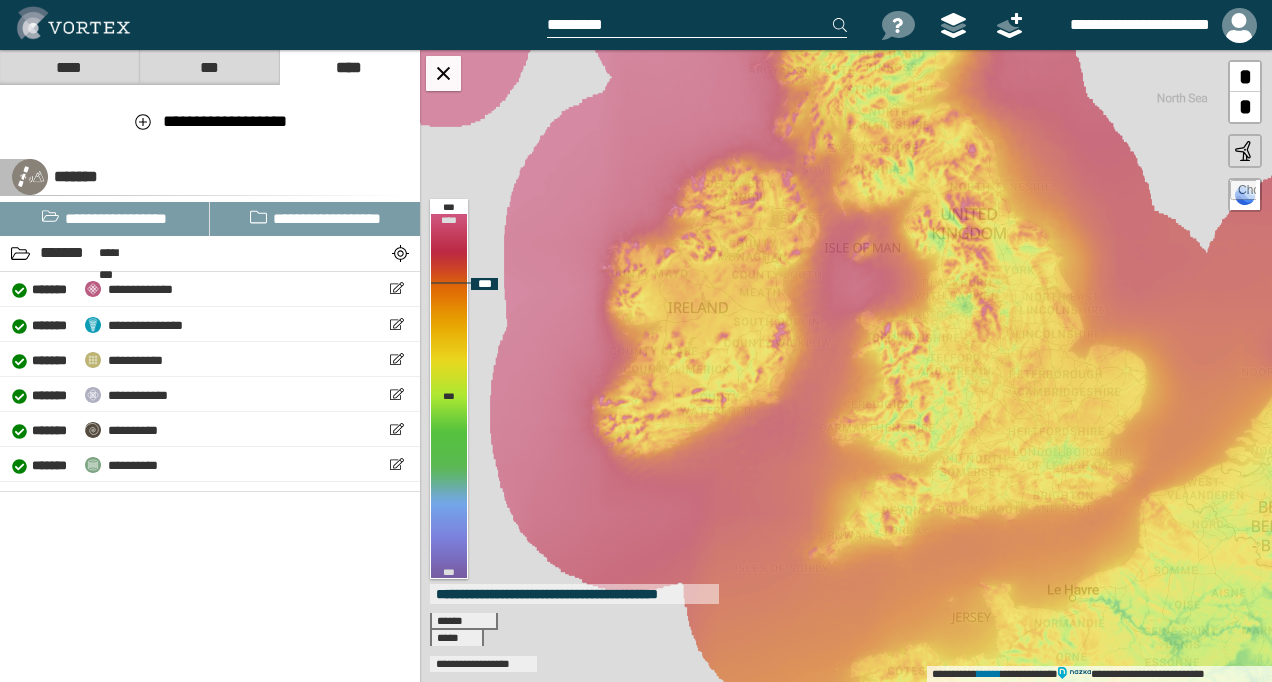 drag, startPoint x: 672, startPoint y: 432, endPoint x: 1139, endPoint y: 337, distance: 476.5648 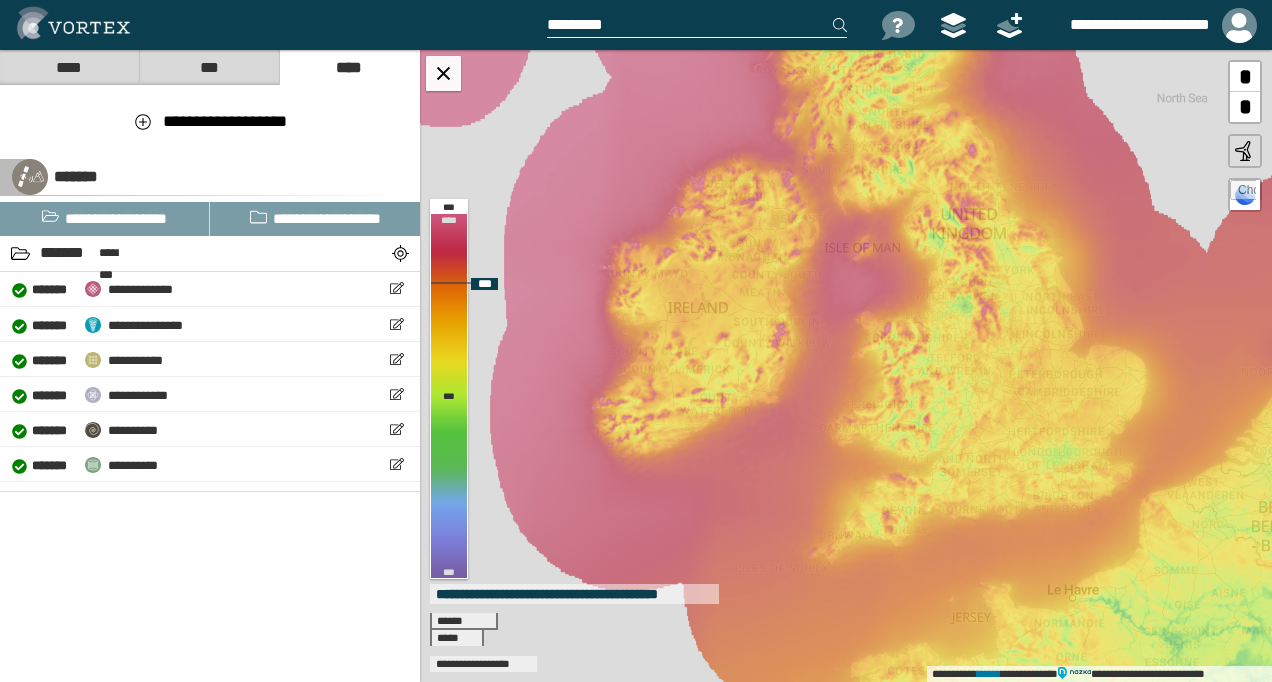 click on "**********" at bounding box center (846, 366) 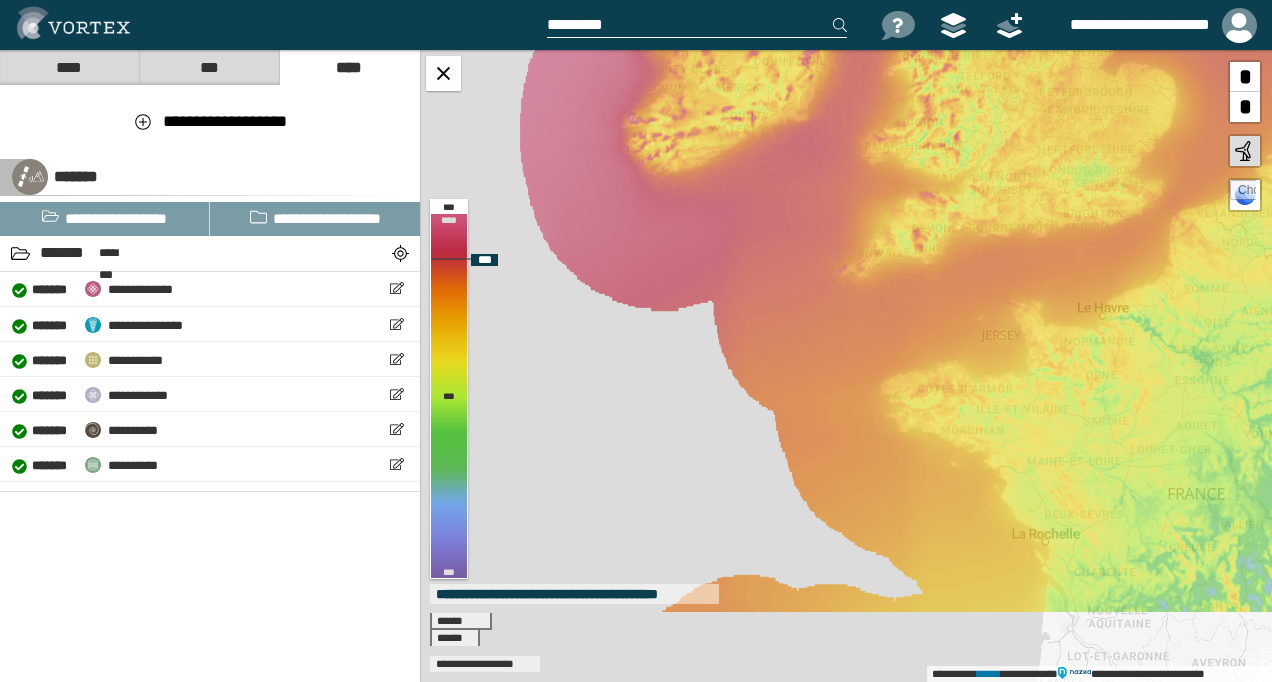 drag, startPoint x: 738, startPoint y: 458, endPoint x: 770, endPoint y: 170, distance: 289.77234 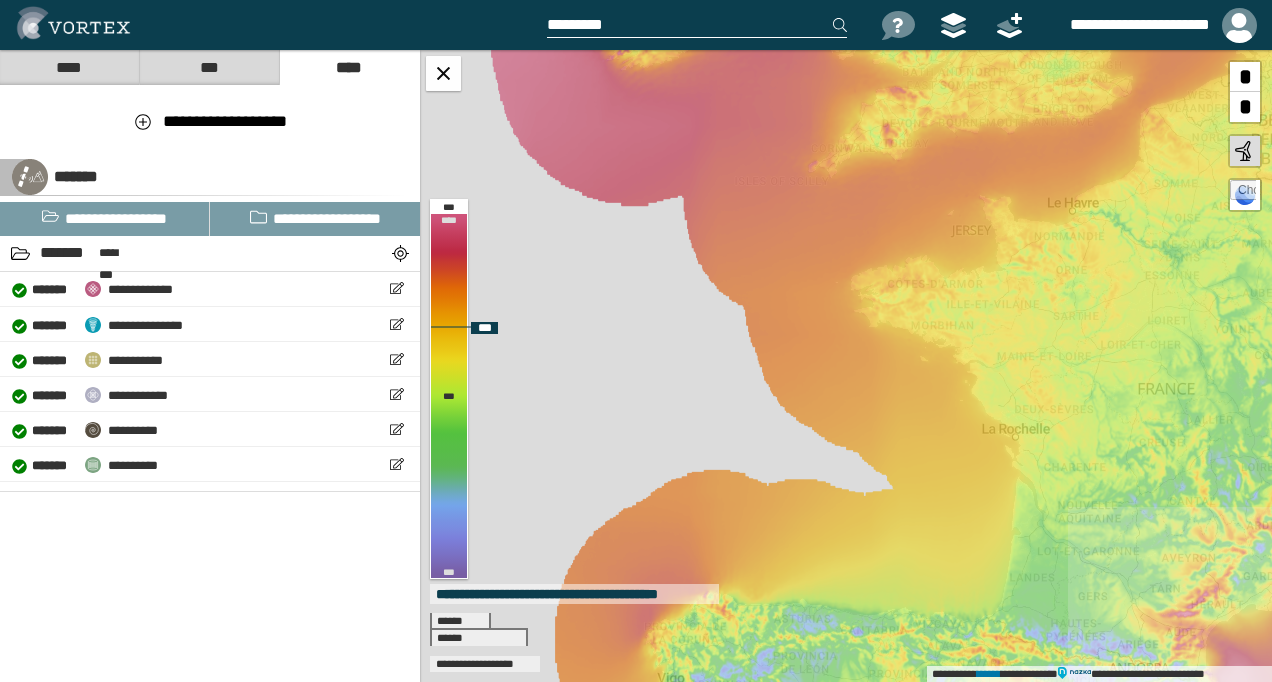 drag, startPoint x: 966, startPoint y: 430, endPoint x: 919, endPoint y: 216, distance: 219.10043 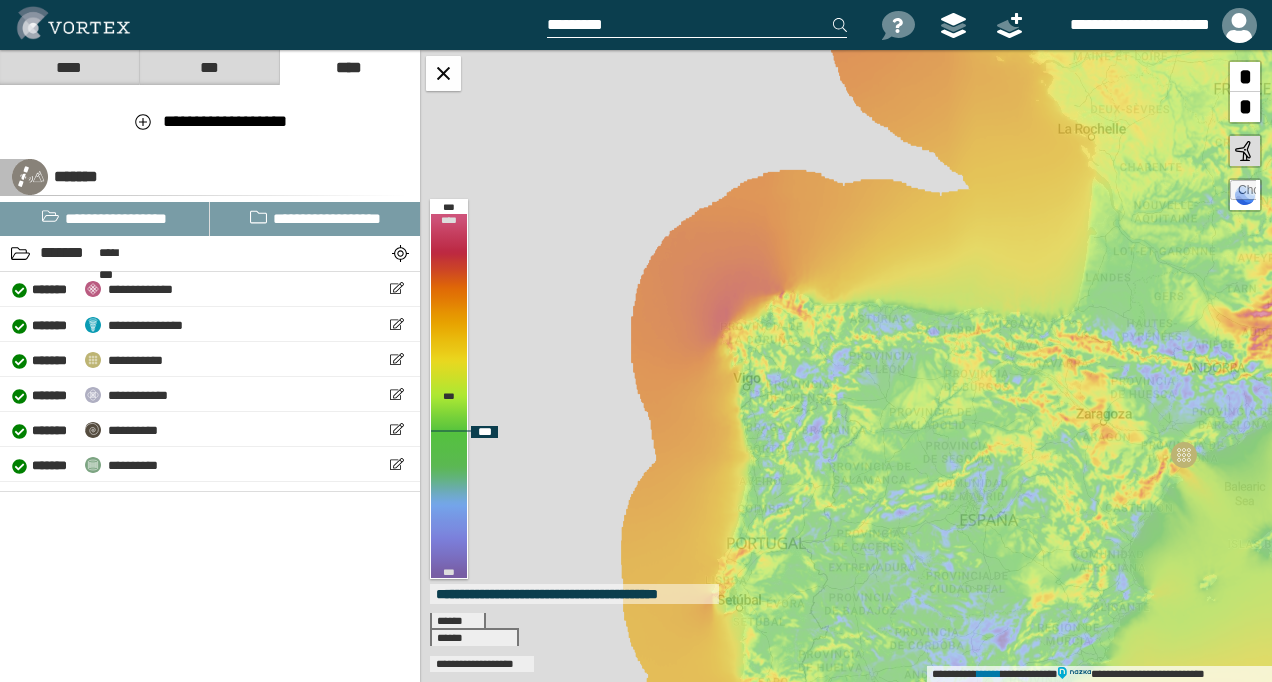 drag, startPoint x: 740, startPoint y: 446, endPoint x: 812, endPoint y: 330, distance: 136.52838 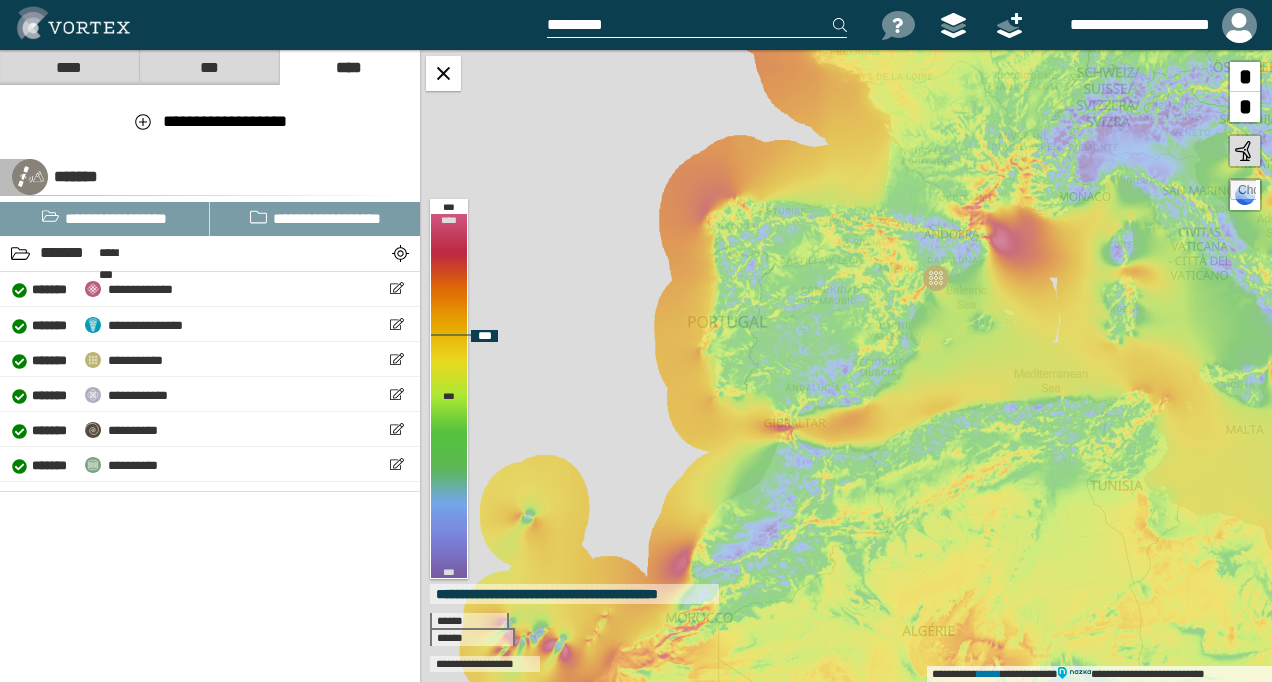 drag, startPoint x: 741, startPoint y: 486, endPoint x: 702, endPoint y: 311, distance: 179.29306 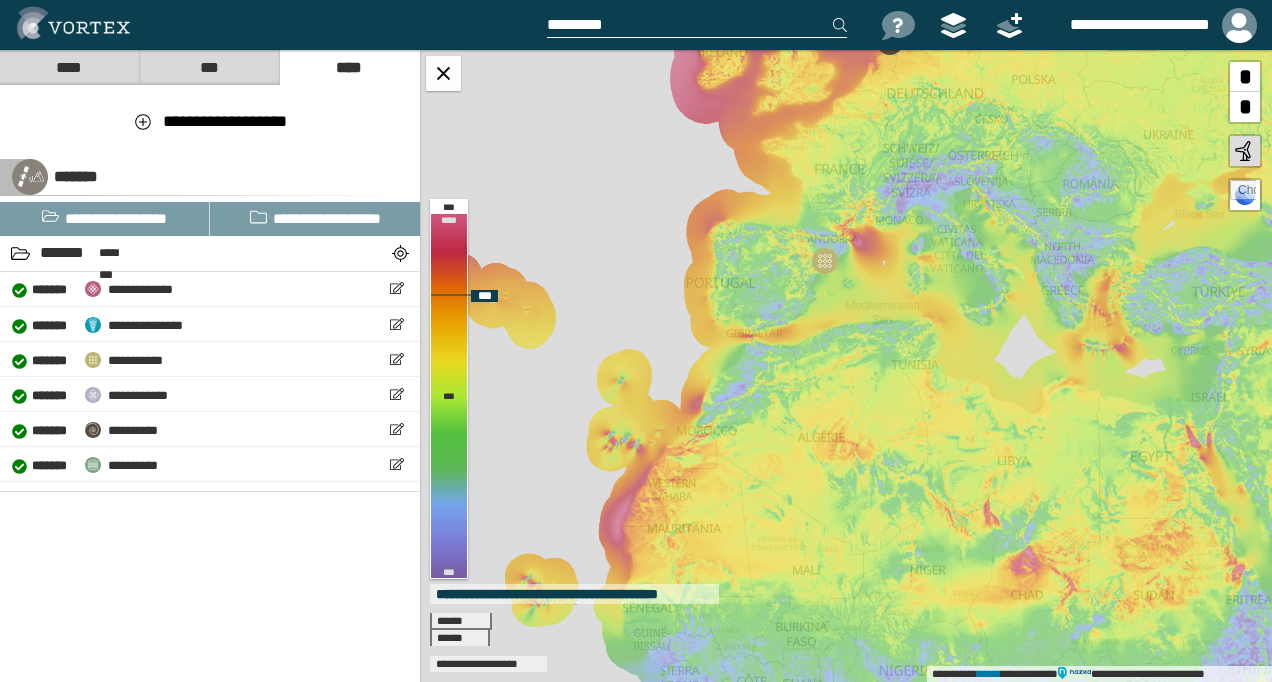 drag, startPoint x: 602, startPoint y: 539, endPoint x: 678, endPoint y: 434, distance: 129.61867 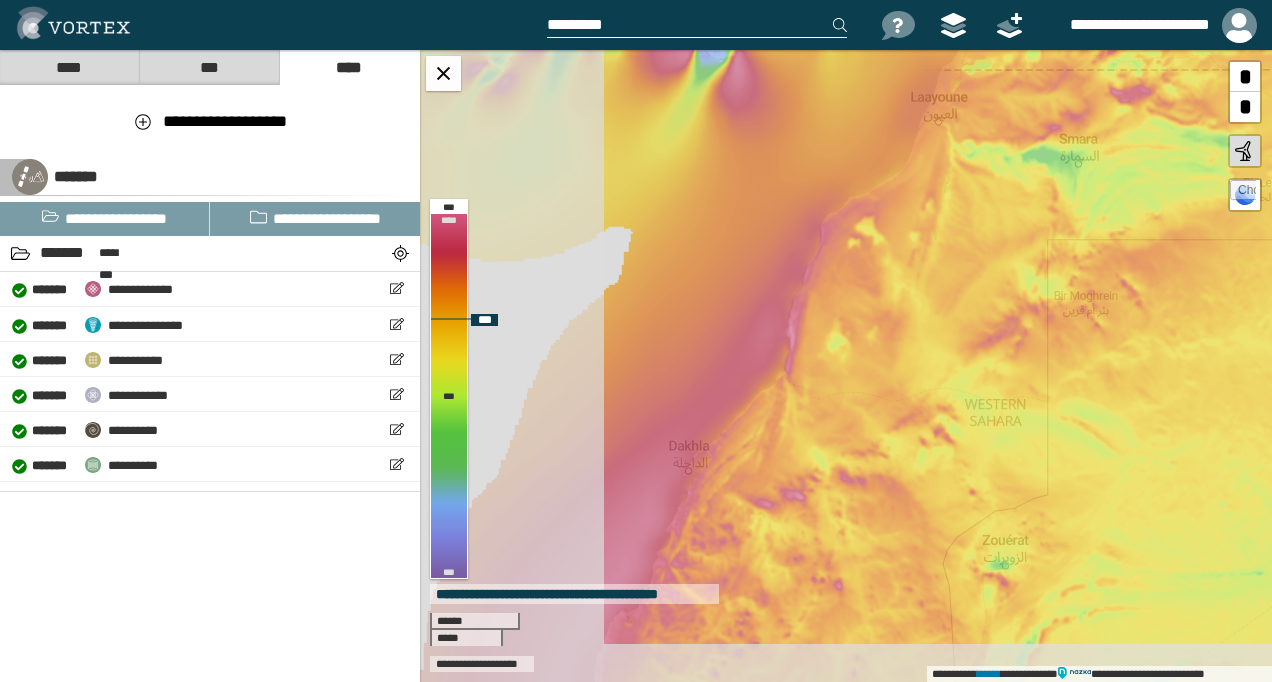 drag, startPoint x: 687, startPoint y: 399, endPoint x: 904, endPoint y: 324, distance: 229.59529 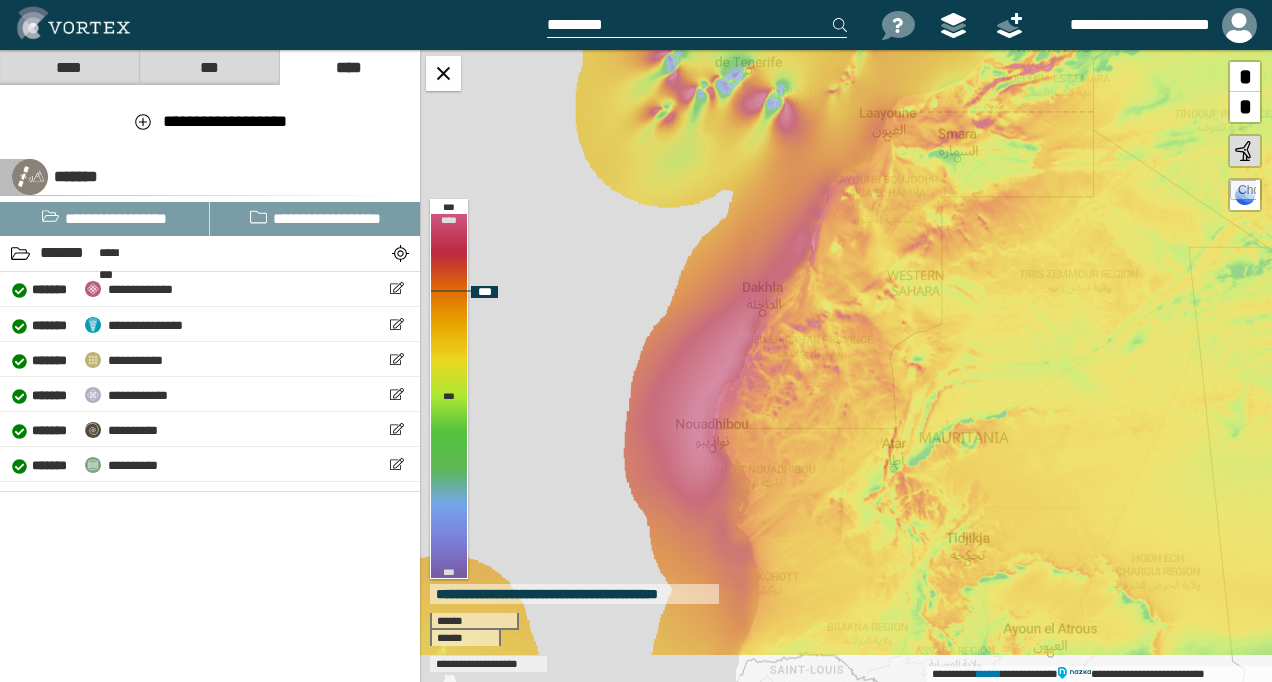 drag, startPoint x: 736, startPoint y: 502, endPoint x: 766, endPoint y: 326, distance: 178.53851 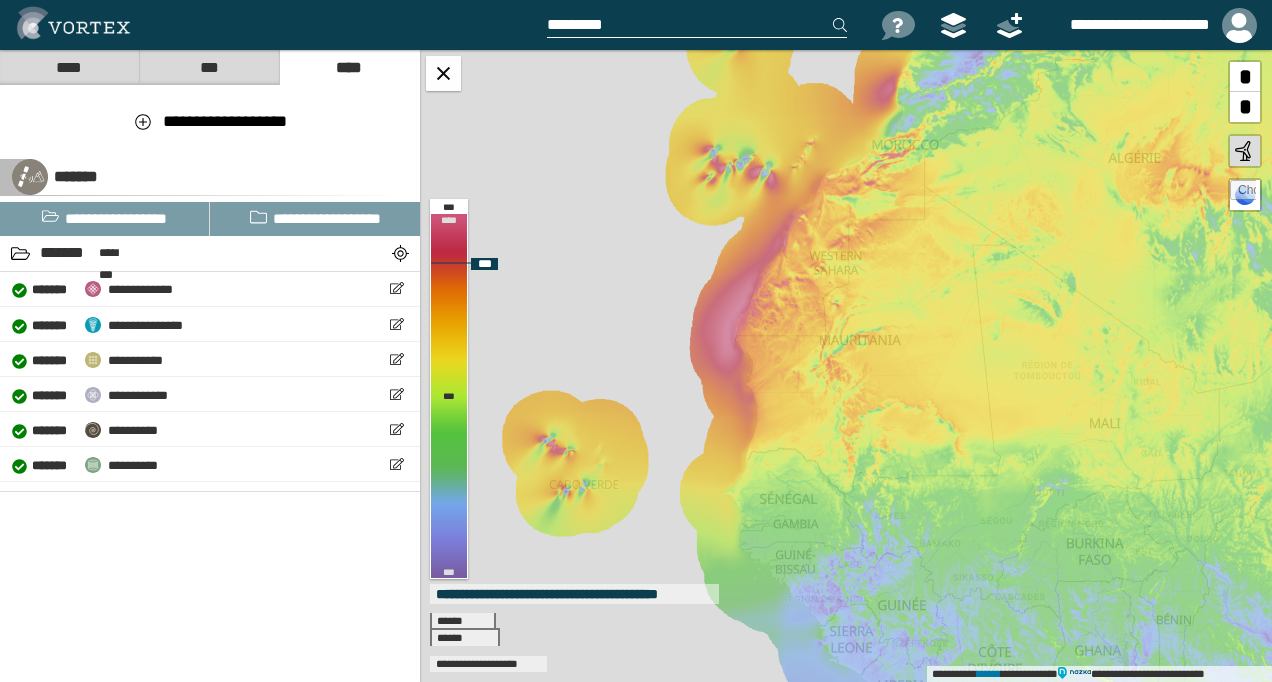 drag, startPoint x: 771, startPoint y: 474, endPoint x: 753, endPoint y: 372, distance: 103.57606 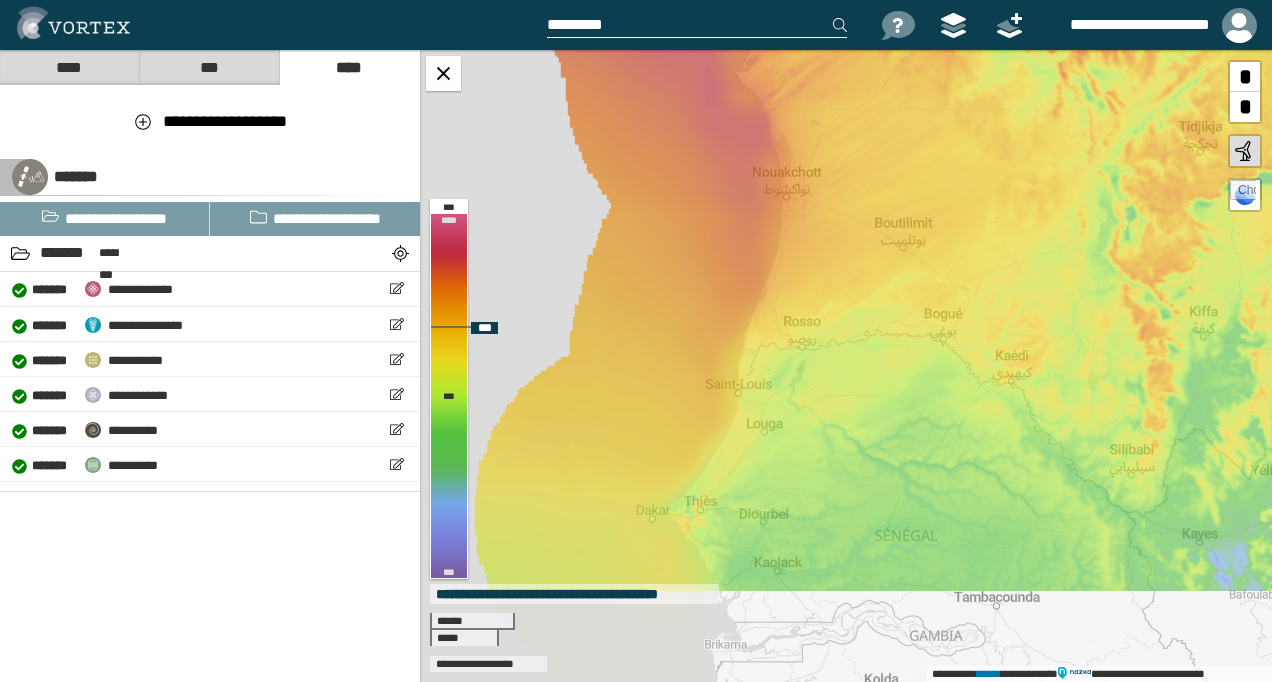 drag, startPoint x: 730, startPoint y: 367, endPoint x: 730, endPoint y: 342, distance: 25 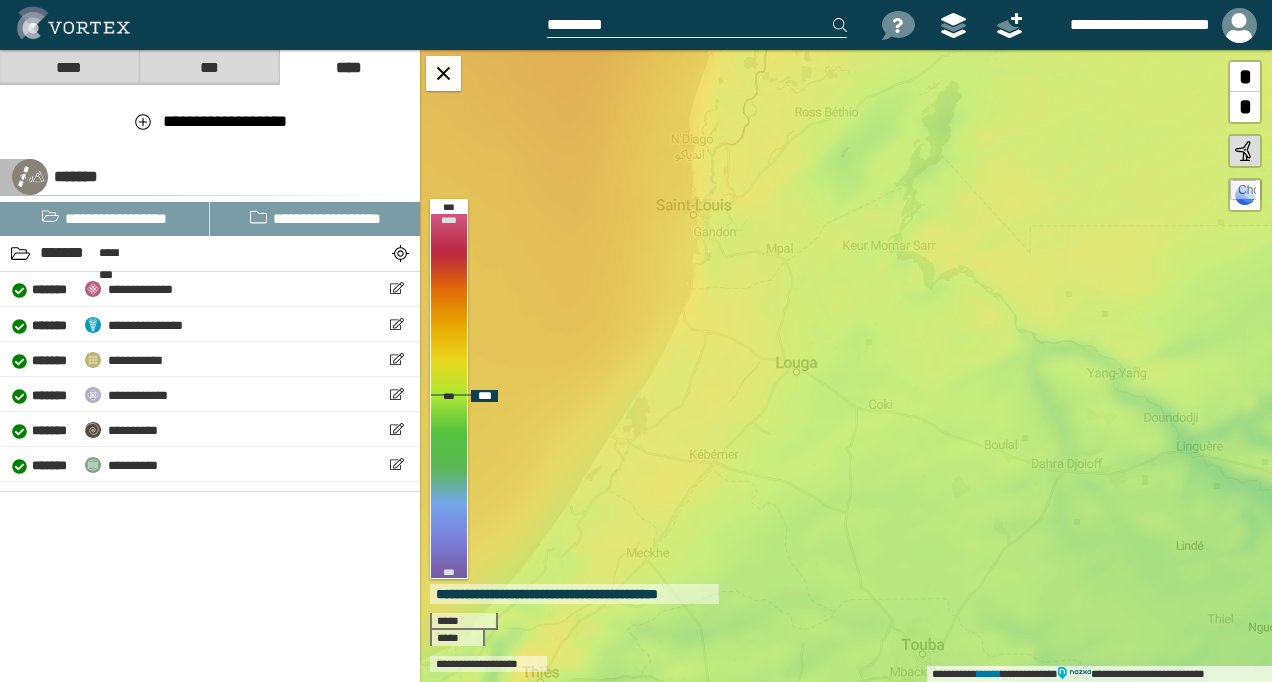 drag, startPoint x: 718, startPoint y: 484, endPoint x: 800, endPoint y: 408, distance: 111.8034 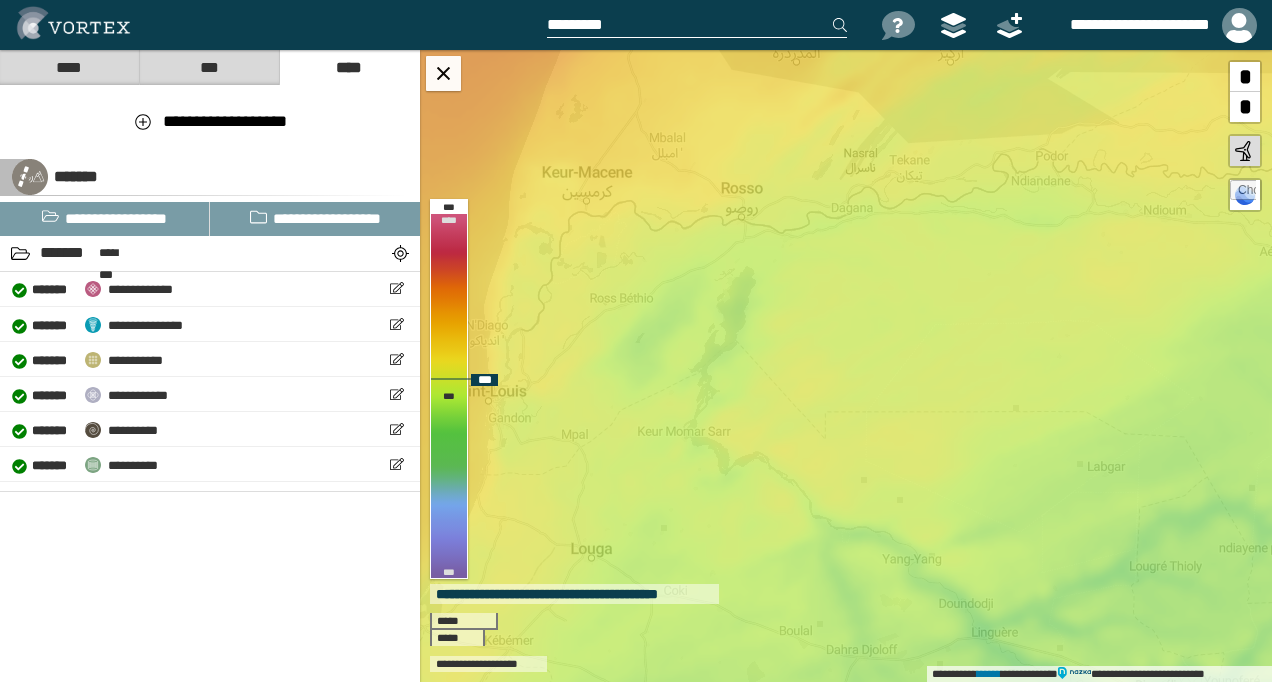 drag, startPoint x: 882, startPoint y: 351, endPoint x: 788, endPoint y: 516, distance: 189.89734 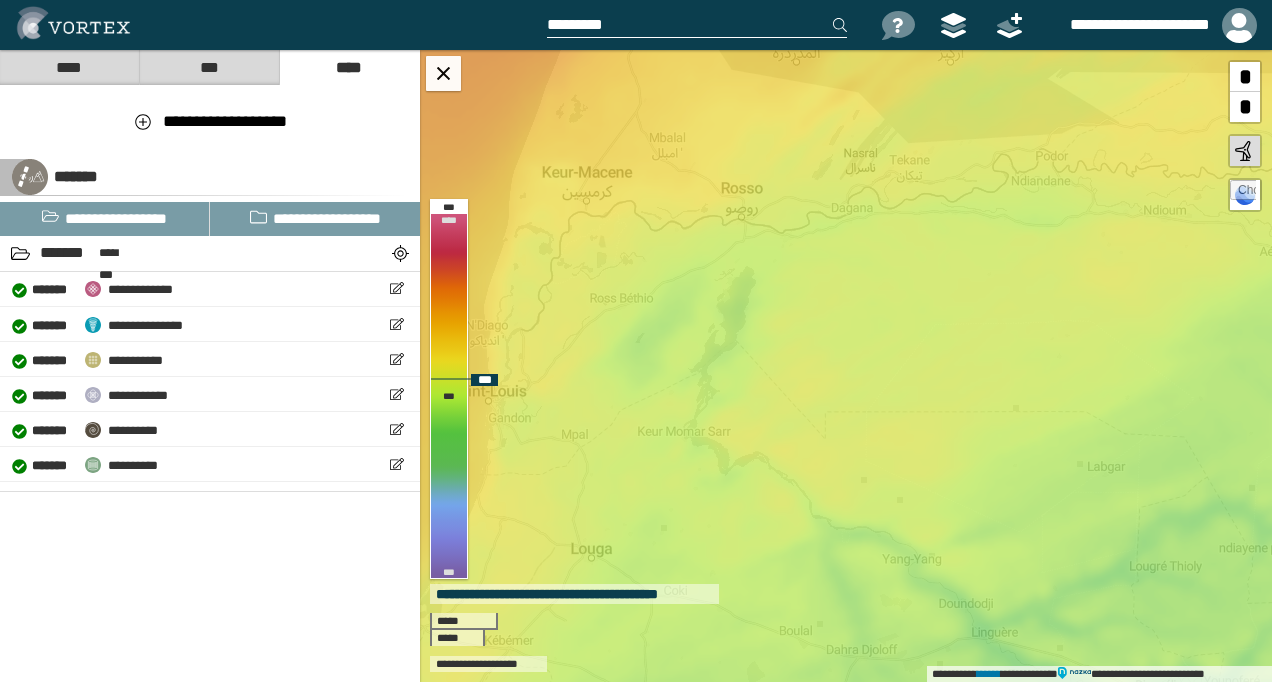 click on "**********" at bounding box center (846, 366) 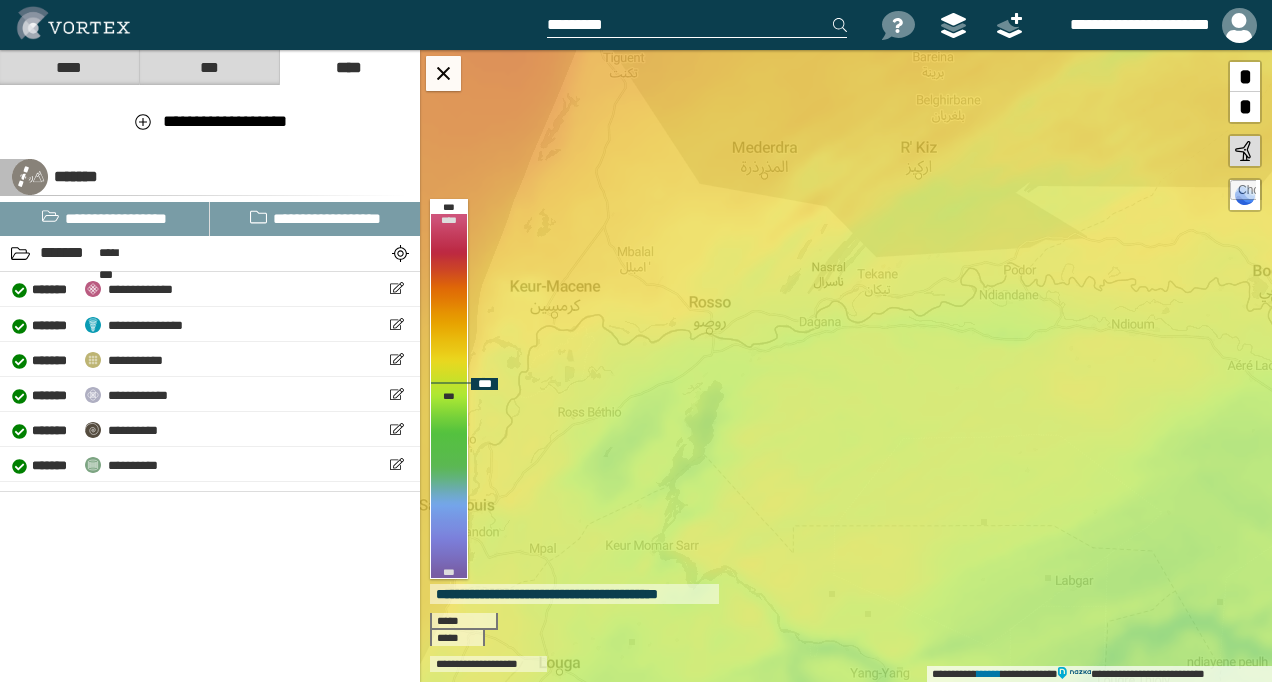 drag, startPoint x: 837, startPoint y: 358, endPoint x: 810, endPoint y: 442, distance: 88.23265 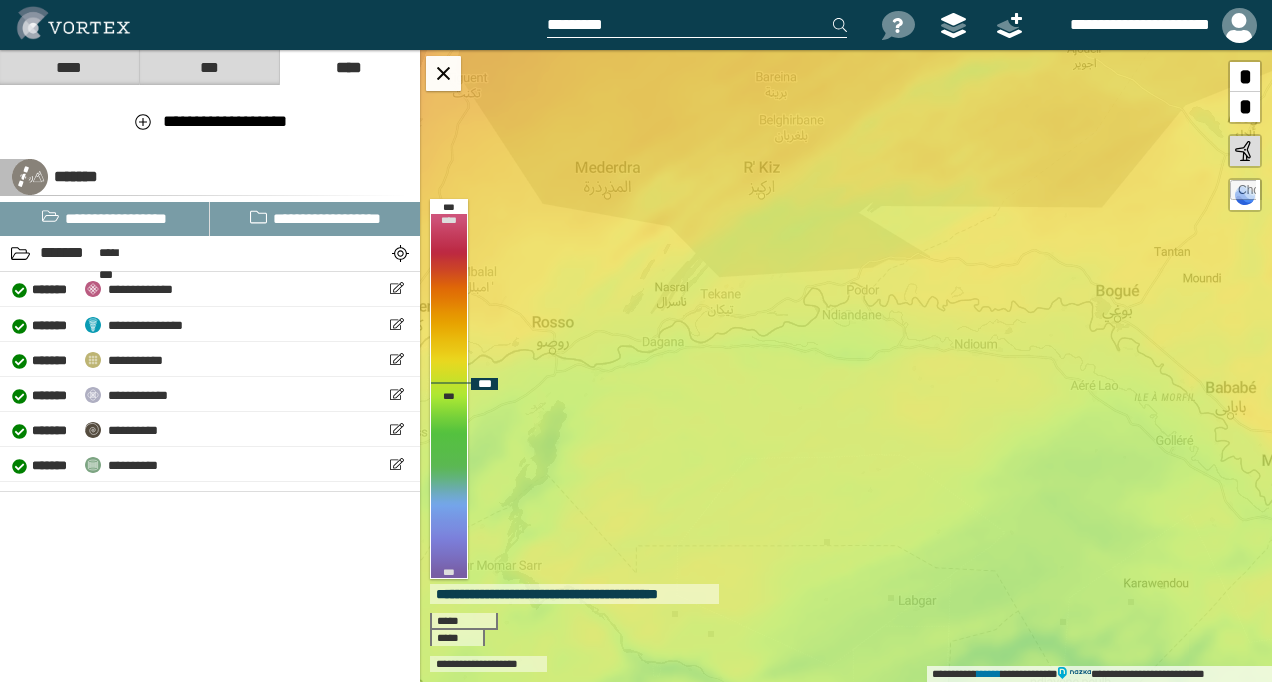 drag, startPoint x: 976, startPoint y: 388, endPoint x: 819, endPoint y: 408, distance: 158.26875 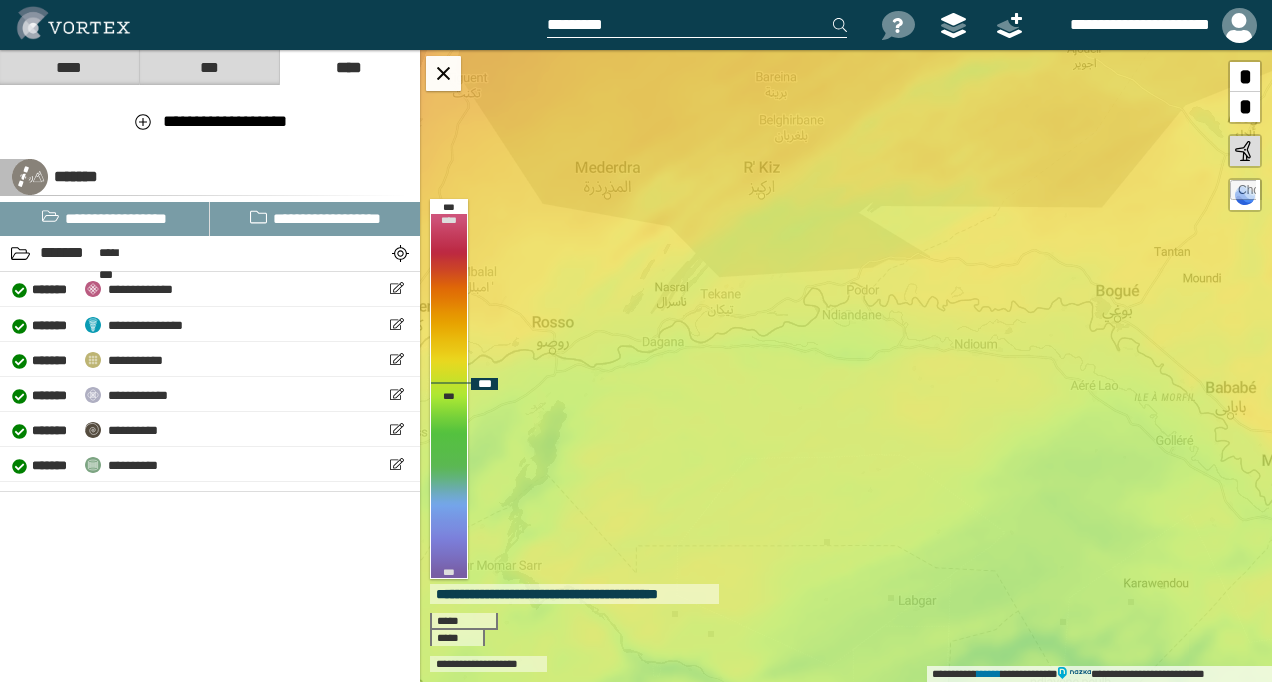 click on "**********" at bounding box center (846, 366) 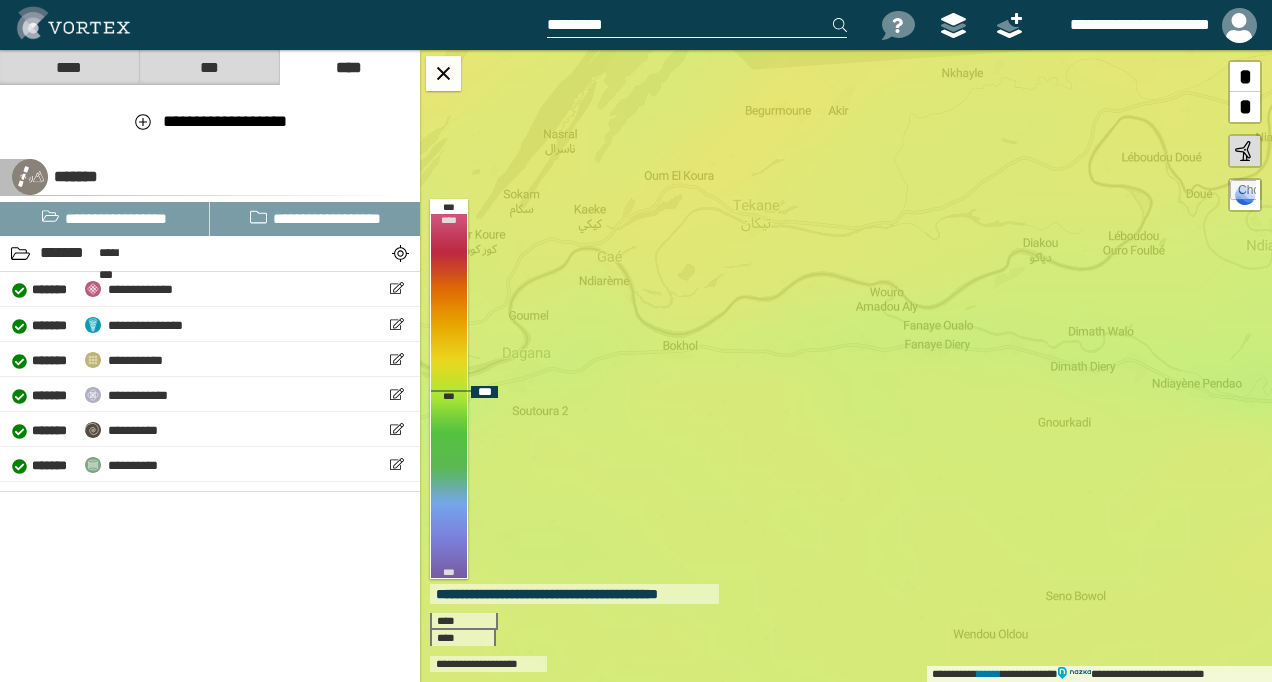 drag, startPoint x: 818, startPoint y: 338, endPoint x: 1022, endPoint y: 324, distance: 204.47983 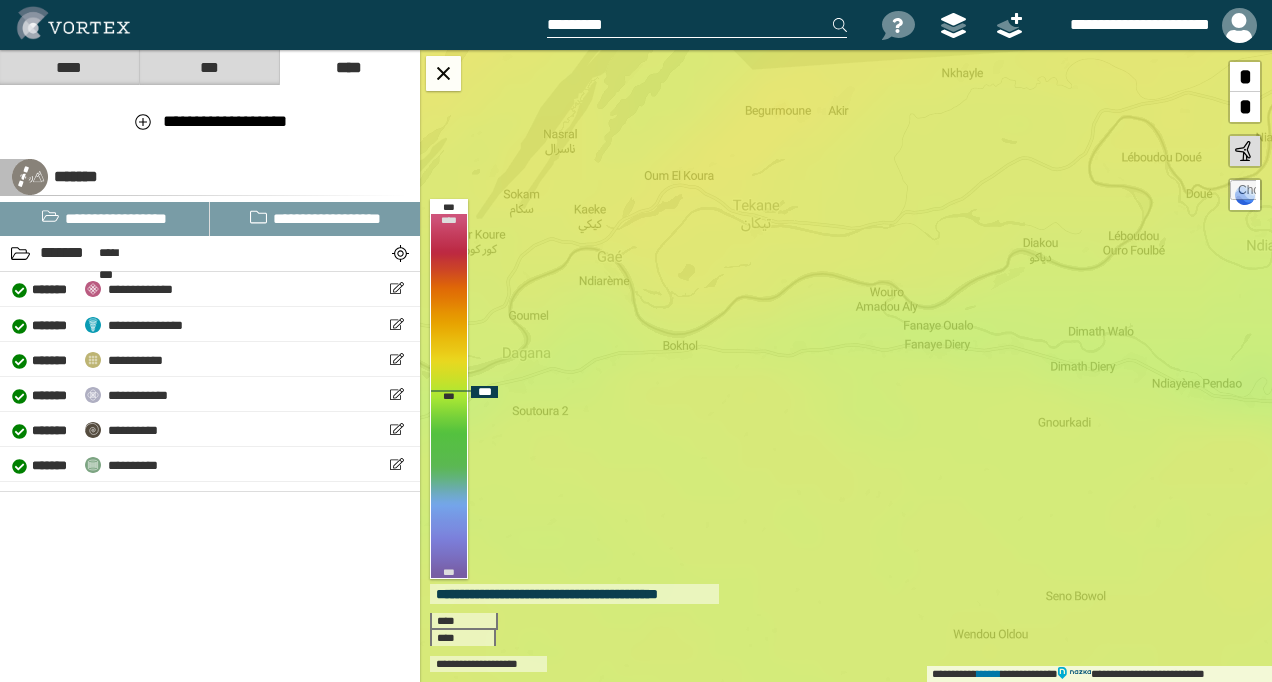click on "**********" at bounding box center (846, 366) 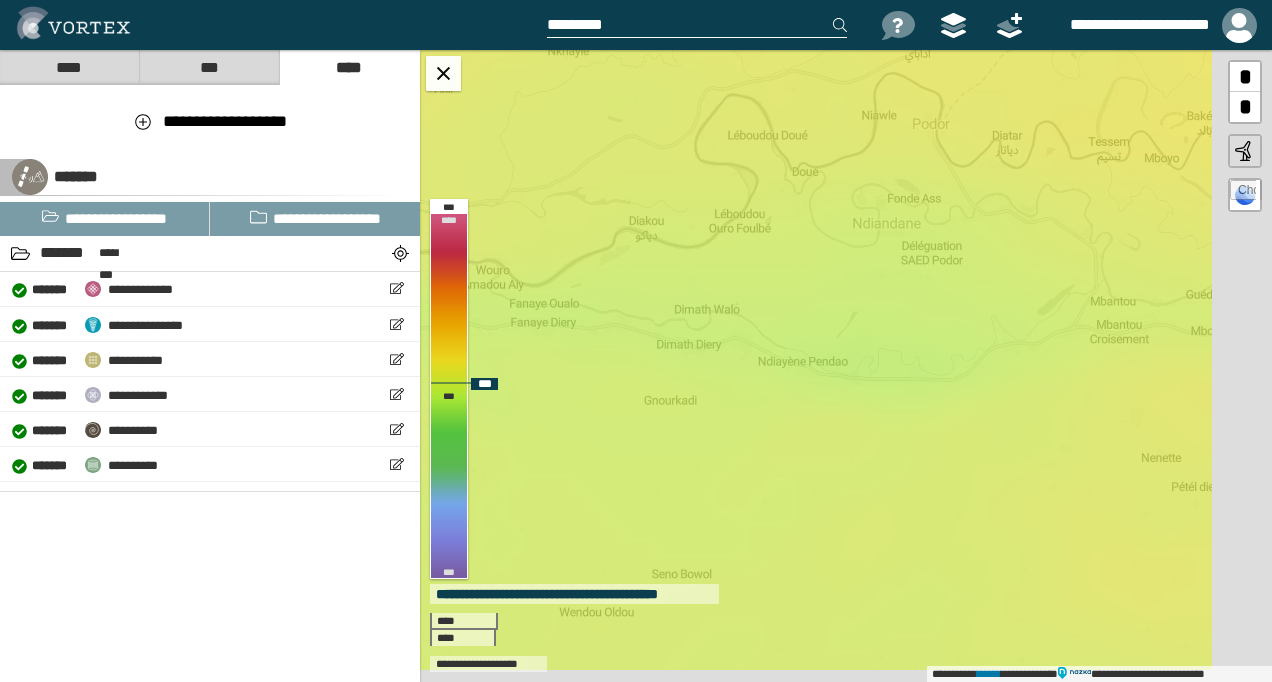 drag, startPoint x: 1091, startPoint y: 432, endPoint x: 696, endPoint y: 410, distance: 395.61218 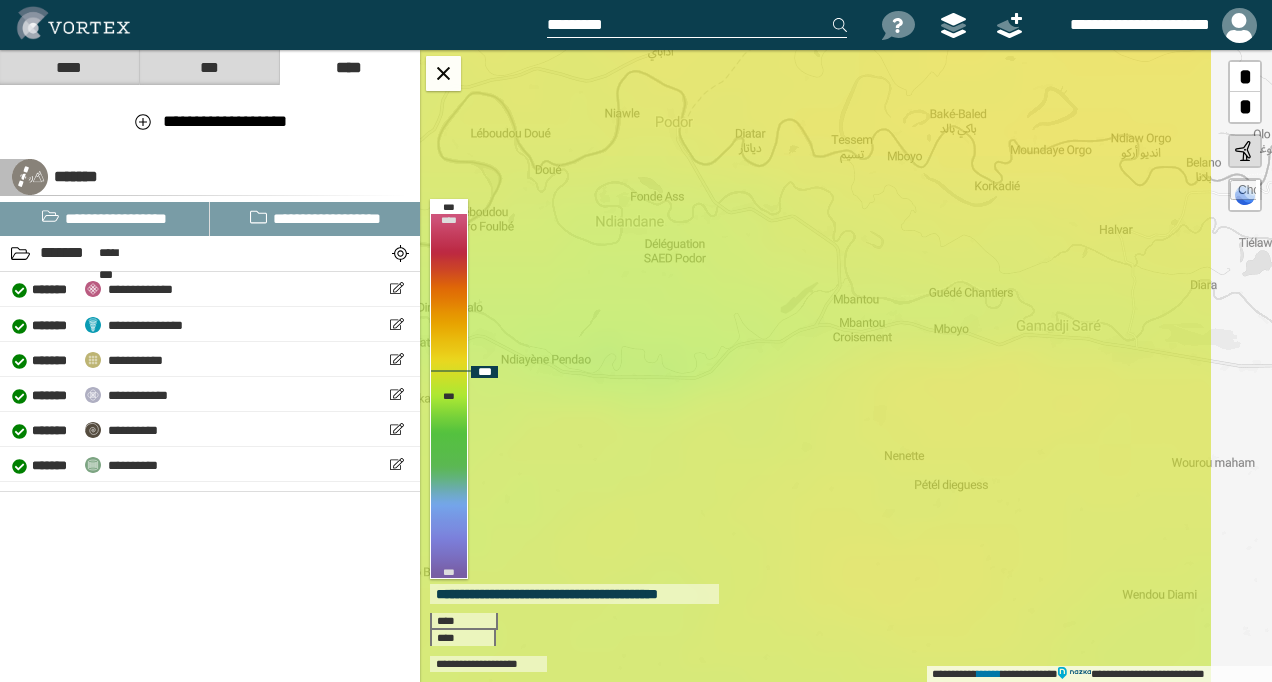 drag, startPoint x: 1164, startPoint y: 412, endPoint x: 872, endPoint y: 415, distance: 292.0154 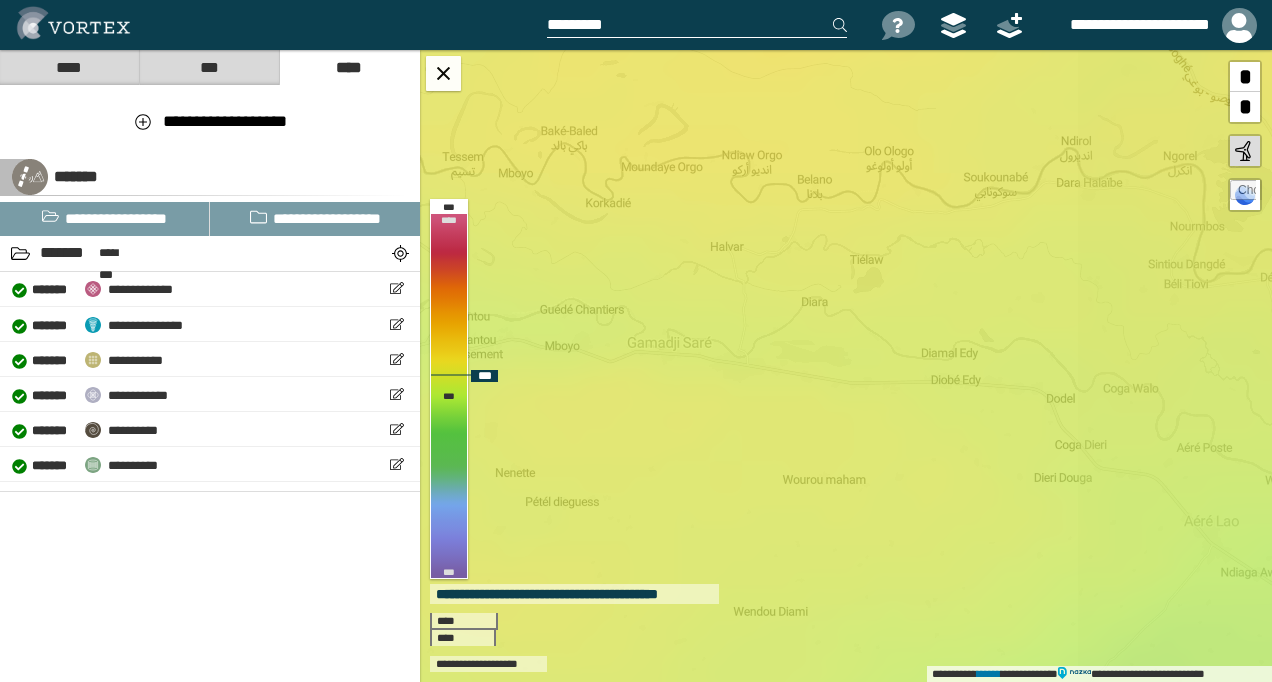 drag, startPoint x: 1062, startPoint y: 374, endPoint x: 709, endPoint y: 386, distance: 353.20392 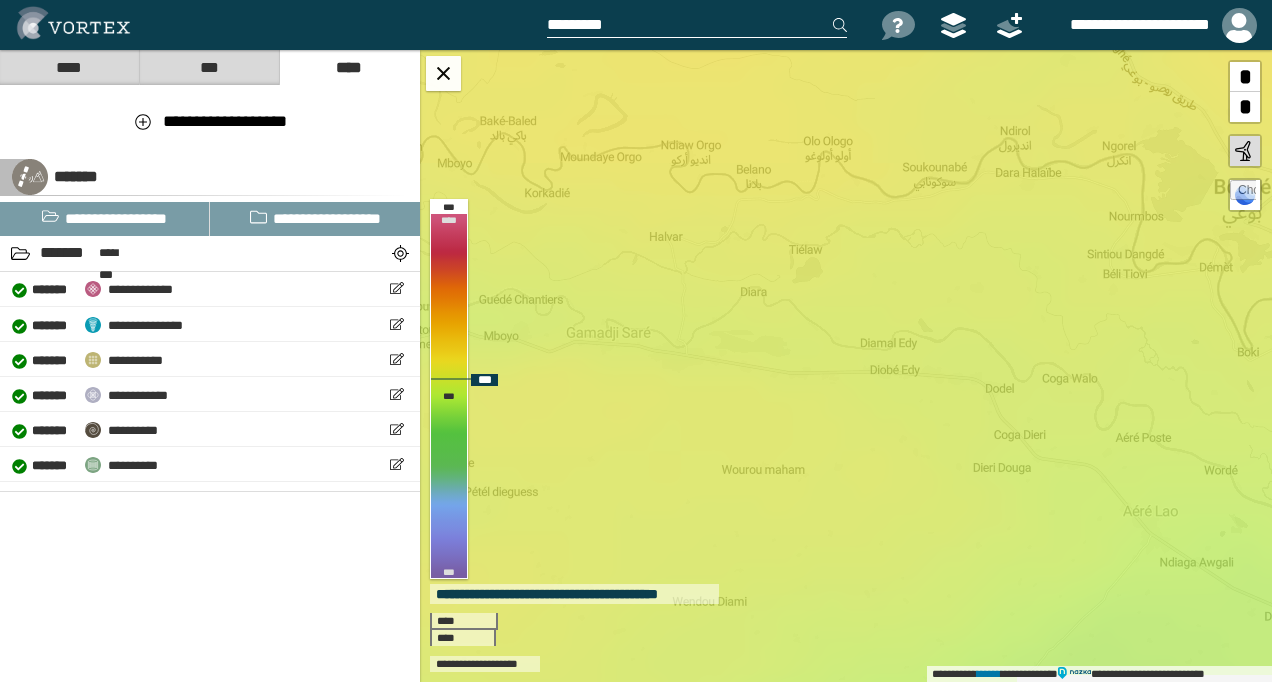 drag, startPoint x: 1041, startPoint y: 420, endPoint x: 980, endPoint y: 410, distance: 61.81424 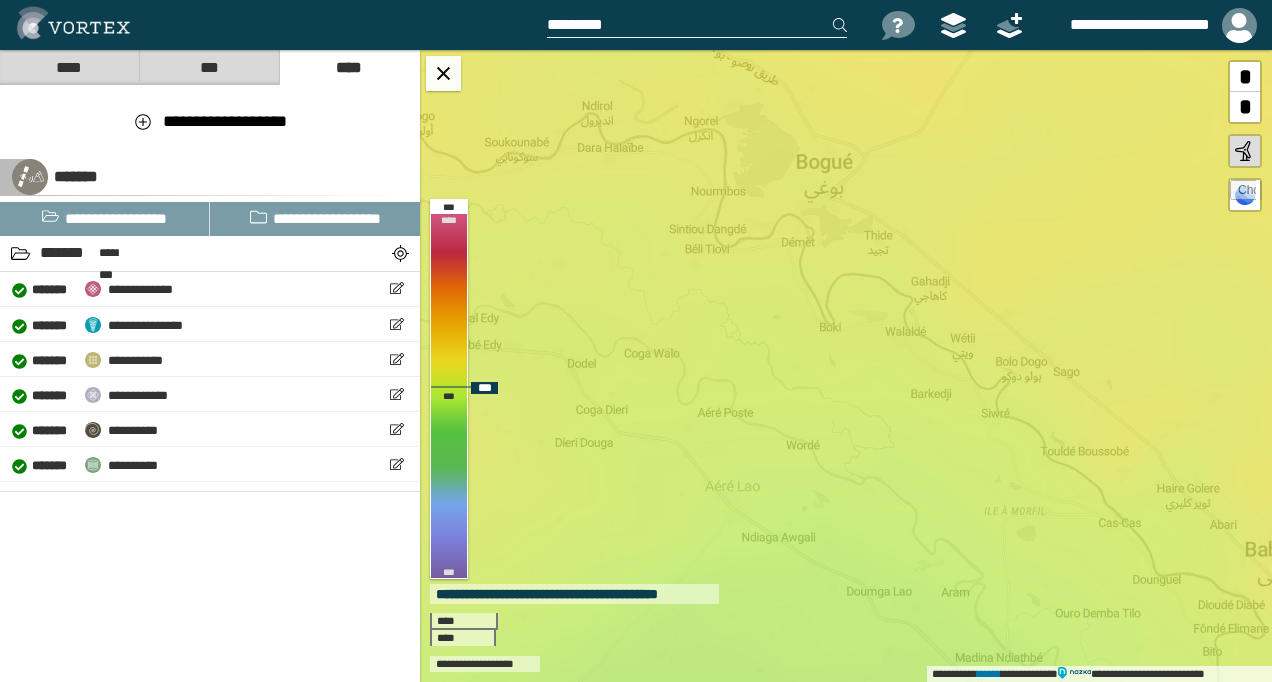 drag, startPoint x: 1110, startPoint y: 477, endPoint x: 692, endPoint y: 452, distance: 418.74695 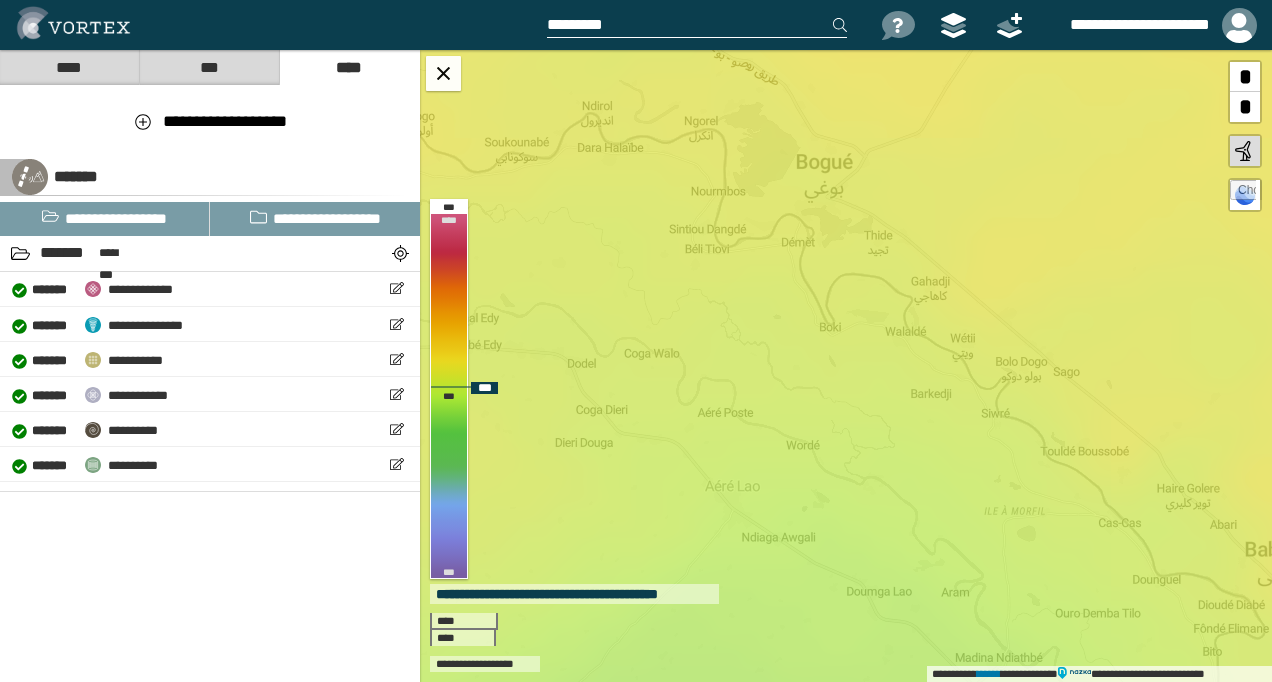 click on "**********" at bounding box center (846, 366) 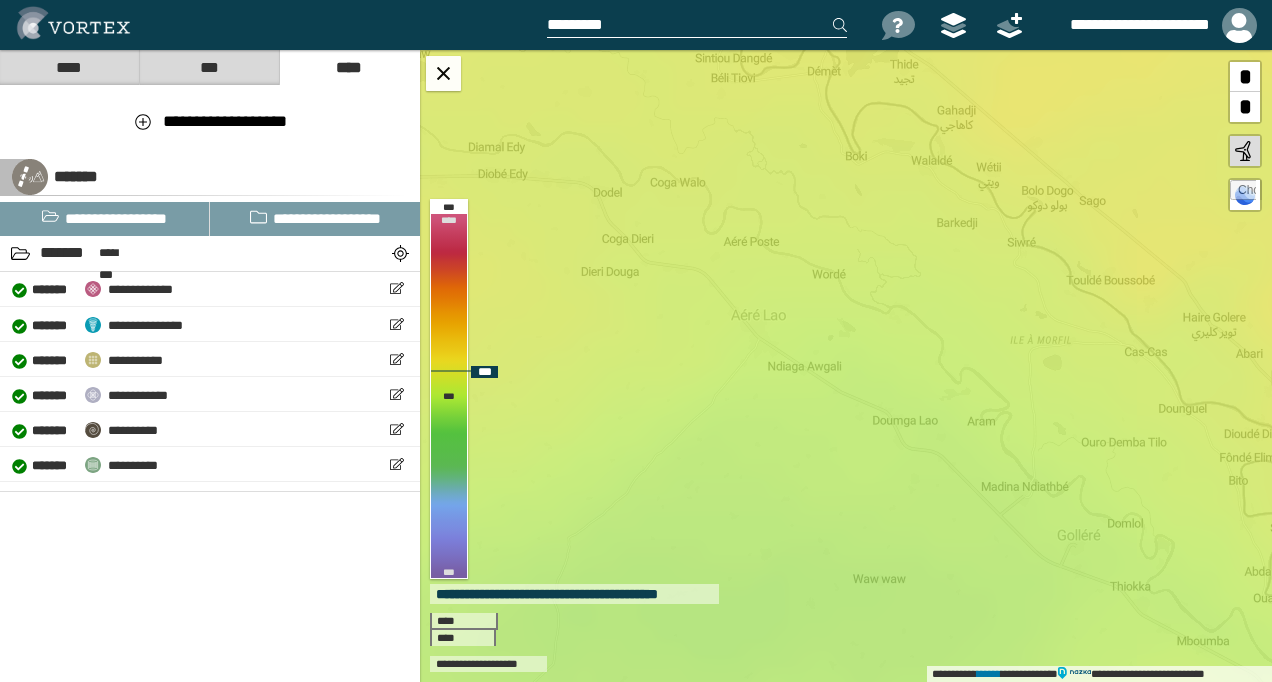 drag, startPoint x: 1113, startPoint y: 474, endPoint x: 1125, endPoint y: 316, distance: 158.45505 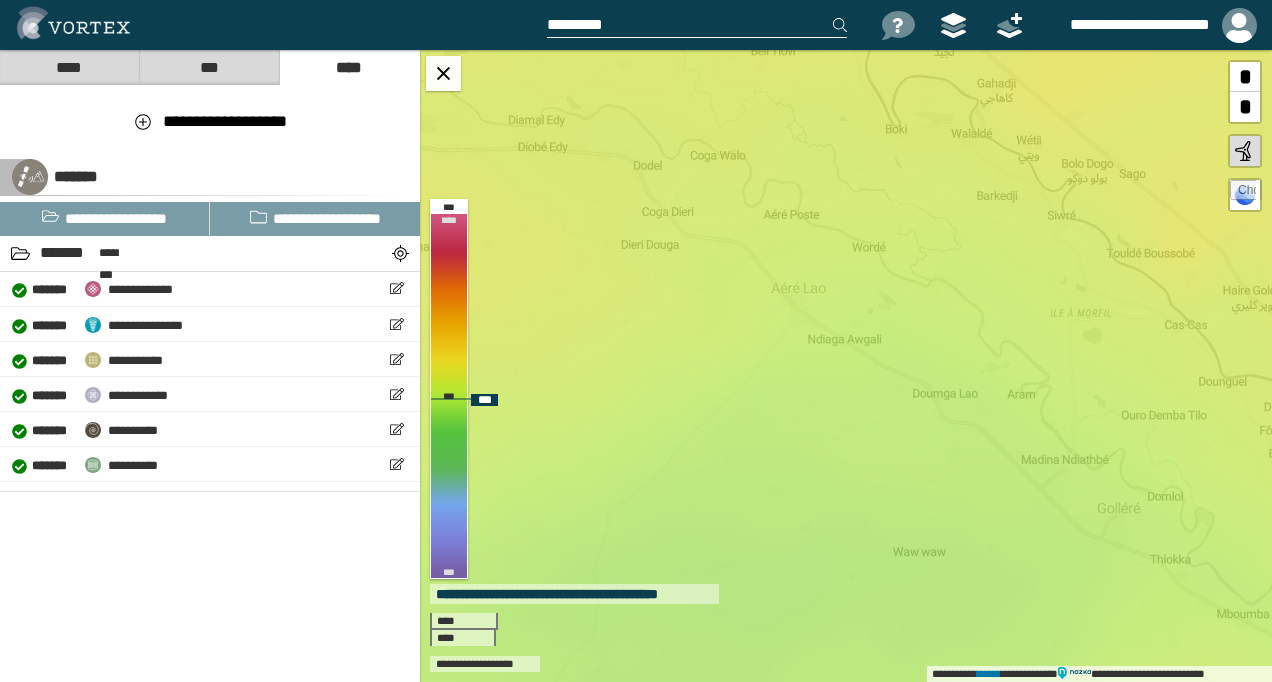 drag, startPoint x: 969, startPoint y: 469, endPoint x: 1250, endPoint y: 379, distance: 295.061 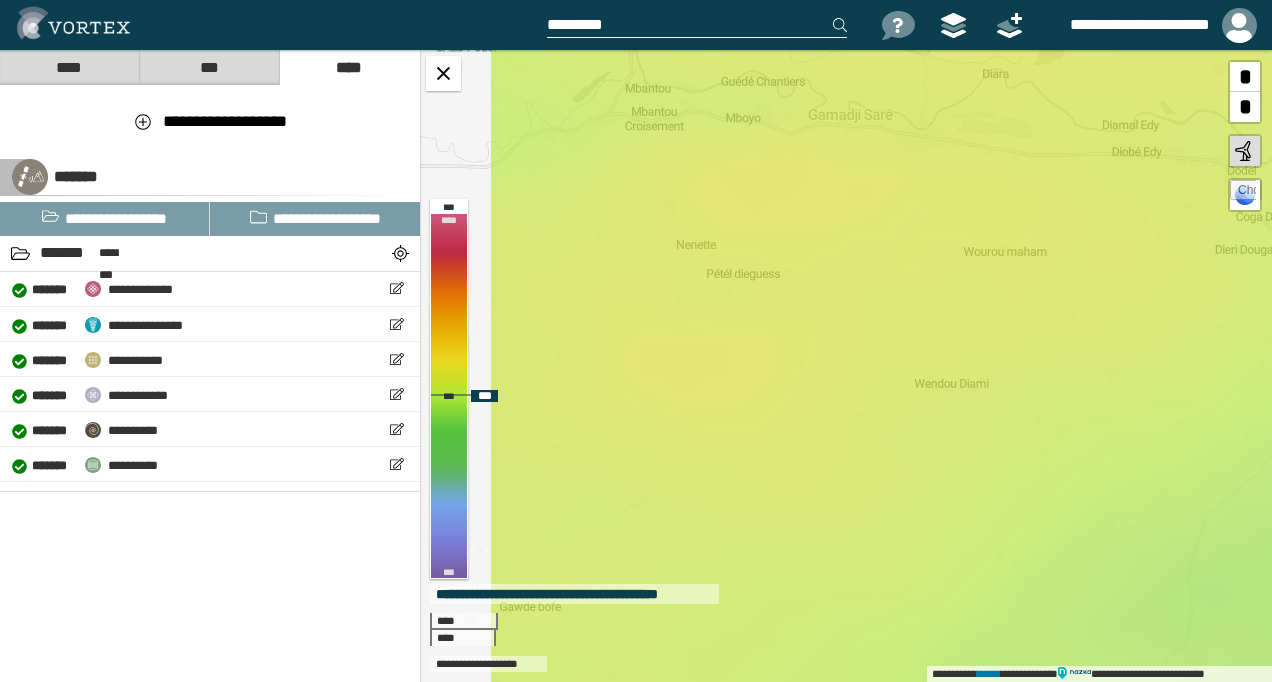 drag, startPoint x: 1098, startPoint y: 486, endPoint x: 1138, endPoint y: 500, distance: 42.379242 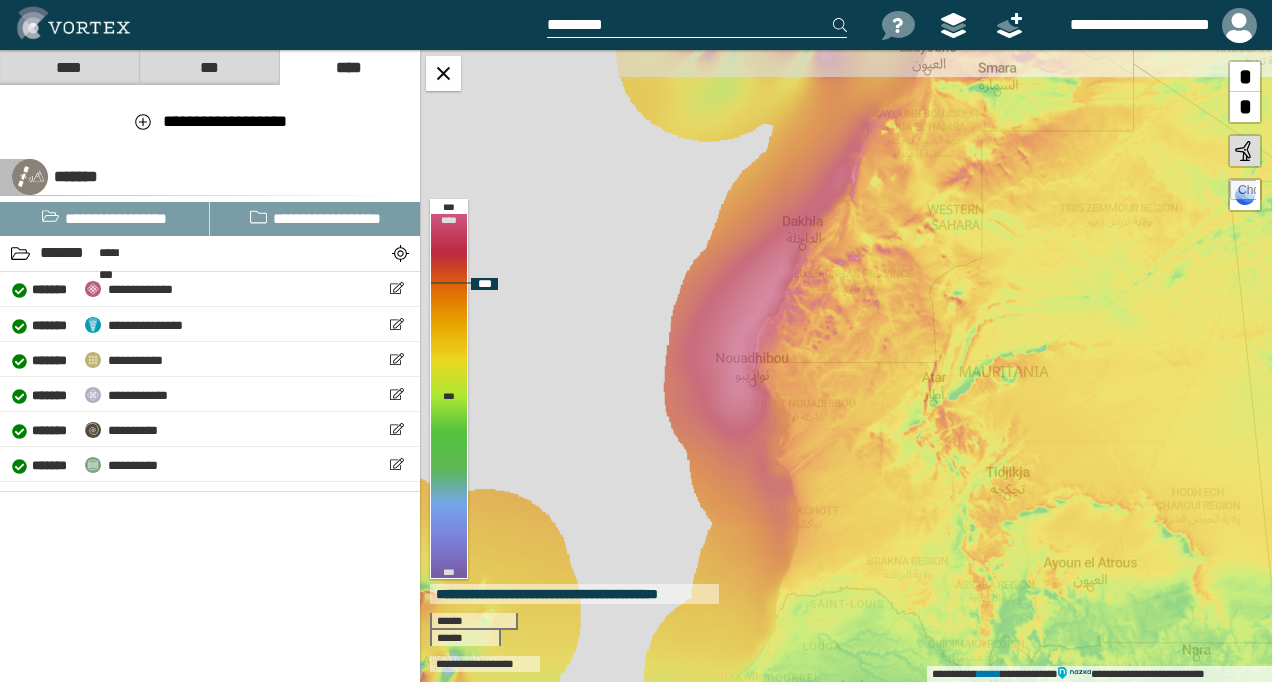 drag, startPoint x: 752, startPoint y: 216, endPoint x: 772, endPoint y: 324, distance: 109.83624 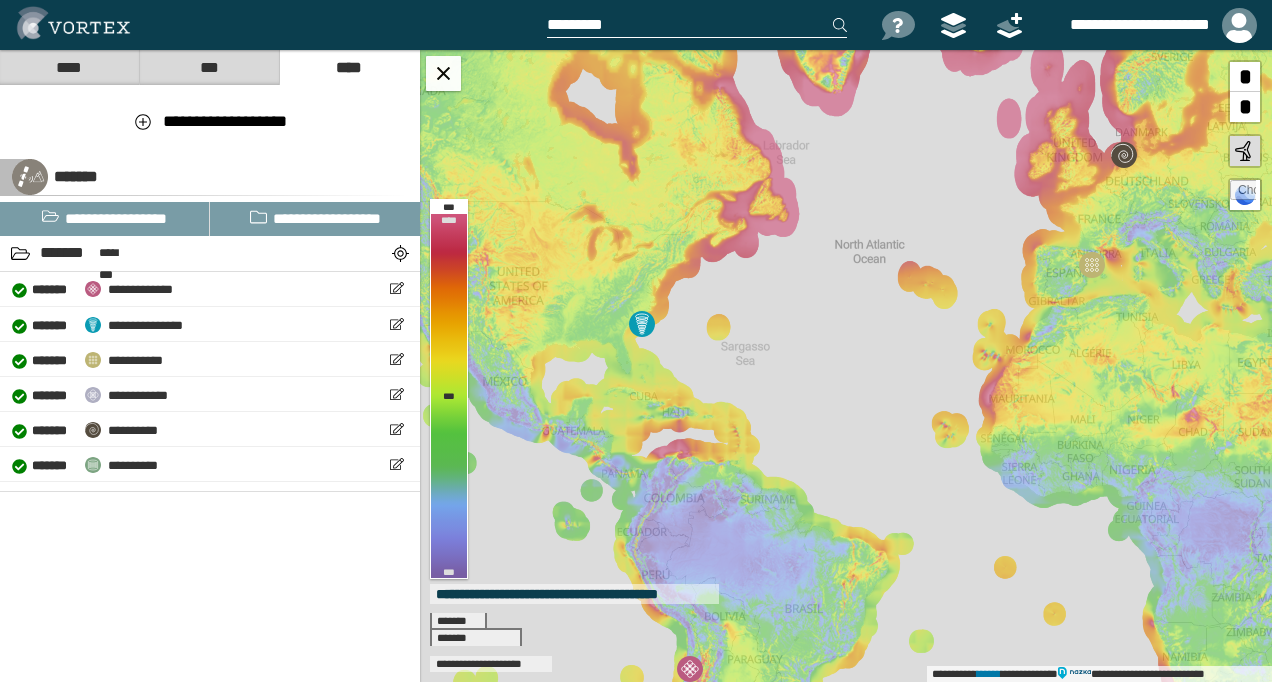 click on "***" at bounding box center [209, 67] 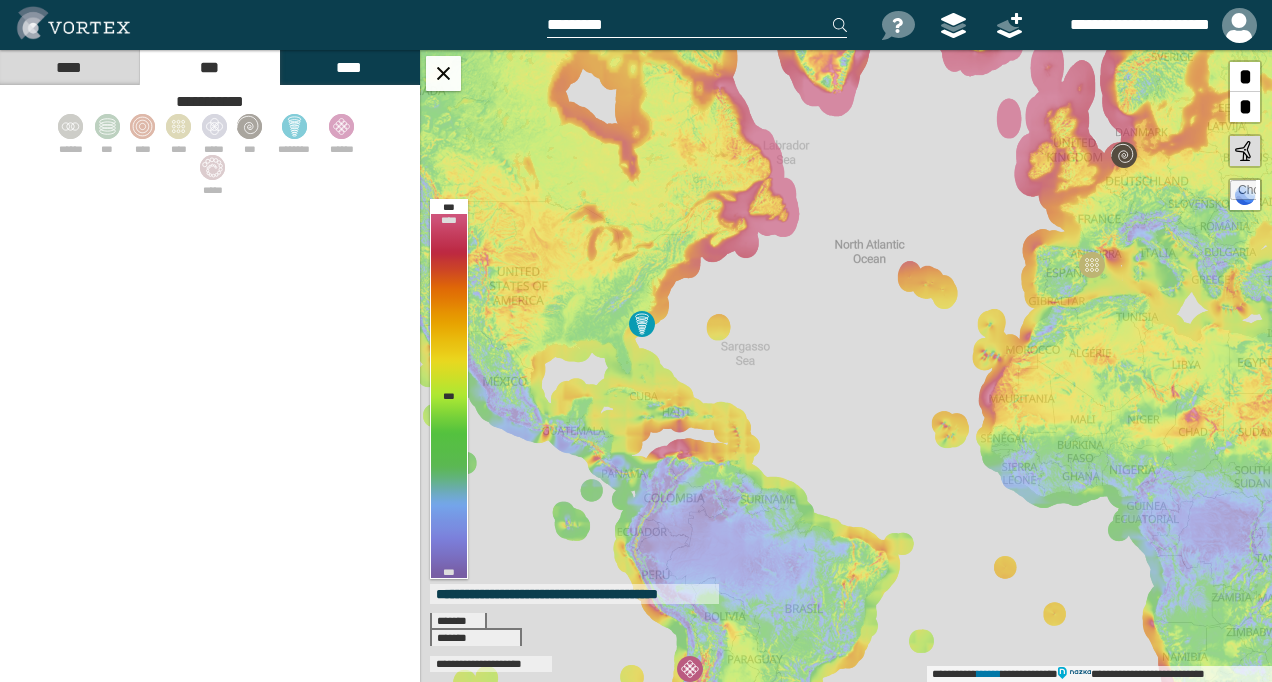 click on "****" at bounding box center [69, 67] 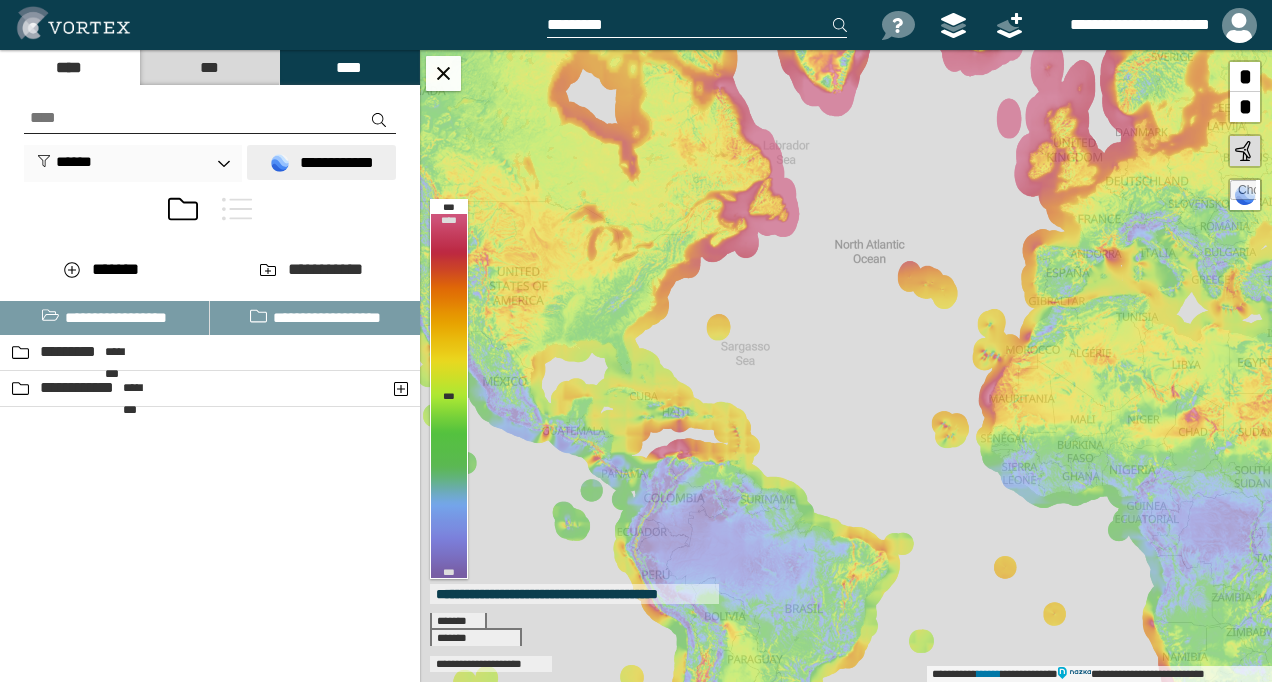click on "**********" at bounding box center (321, 162) 